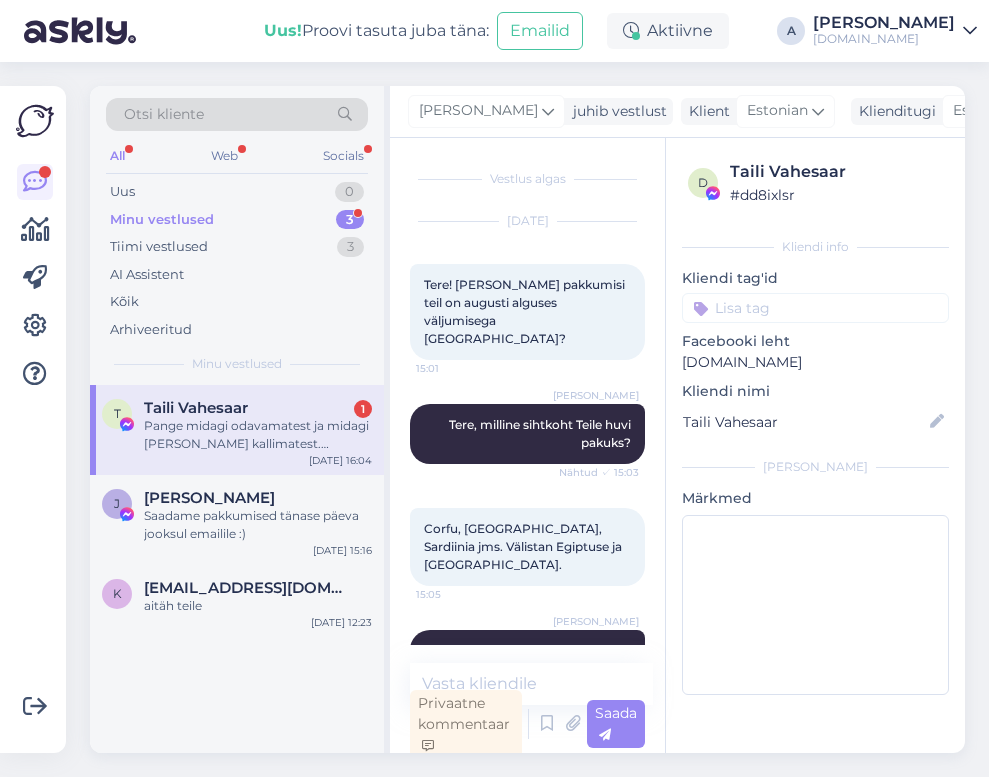 scroll, scrollTop: 0, scrollLeft: 0, axis: both 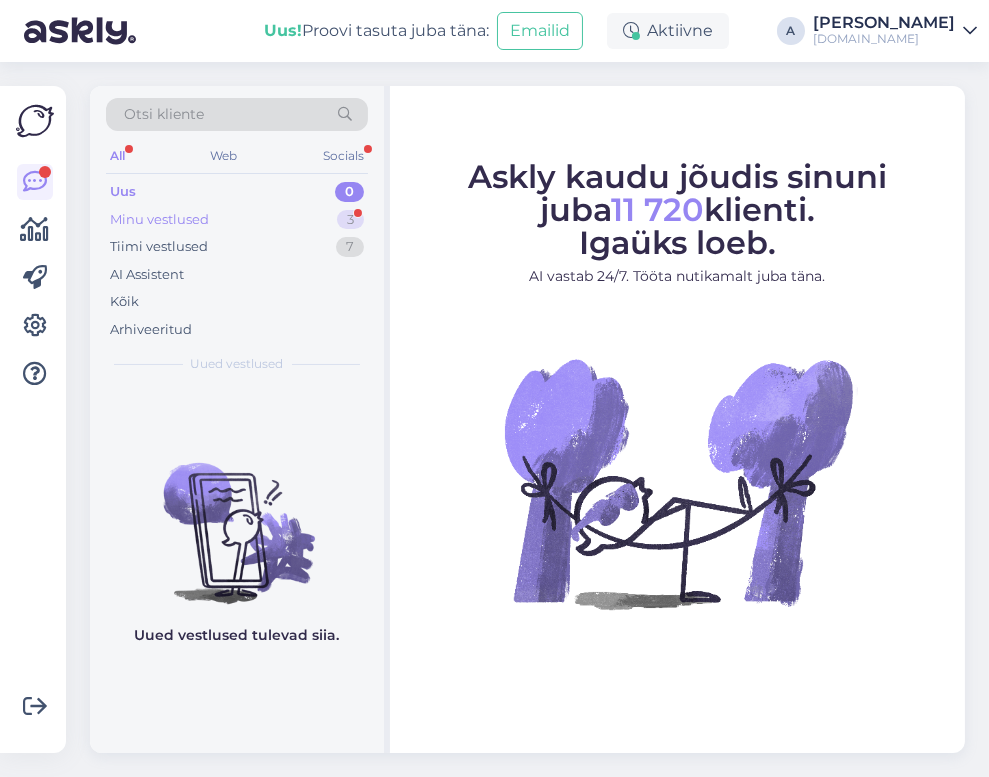 click on "Minu vestlused 3" at bounding box center [237, 220] 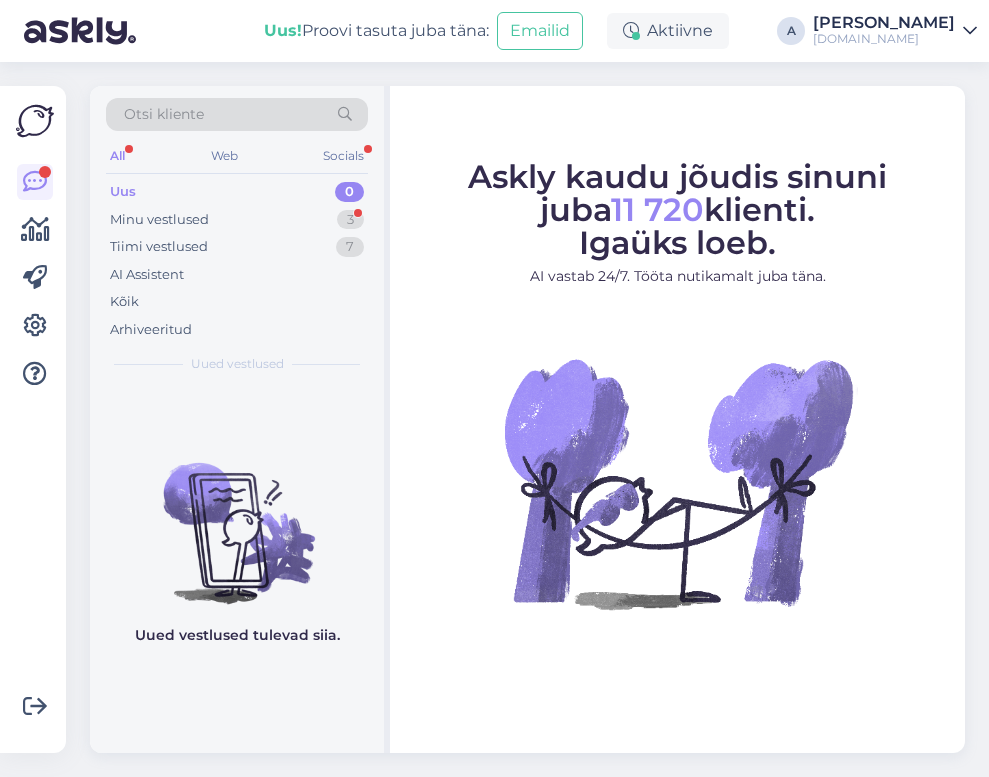 scroll, scrollTop: 0, scrollLeft: 0, axis: both 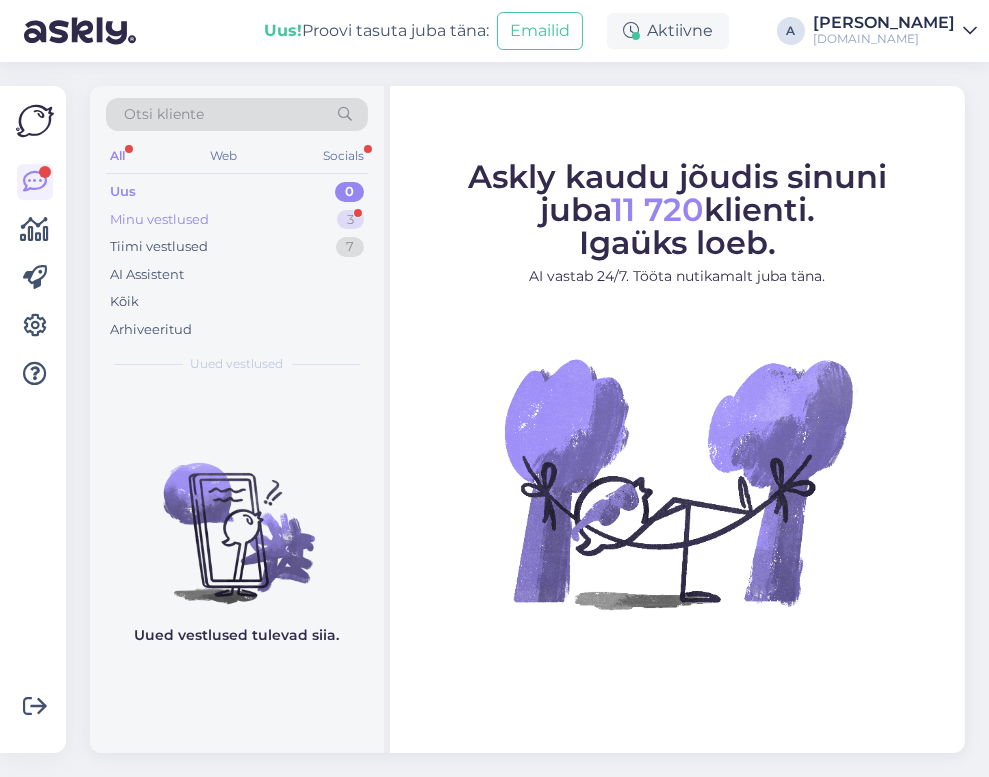 click on "Minu vestlused 3" at bounding box center (237, 220) 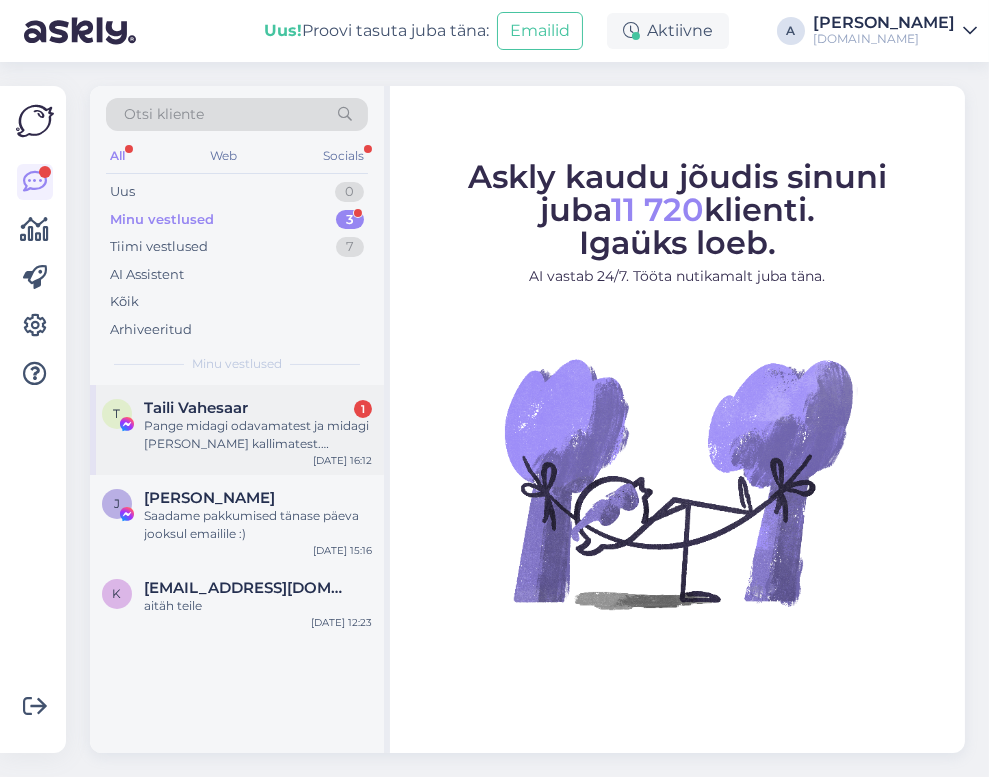 click on "Taili Vahesaar 1" at bounding box center [258, 408] 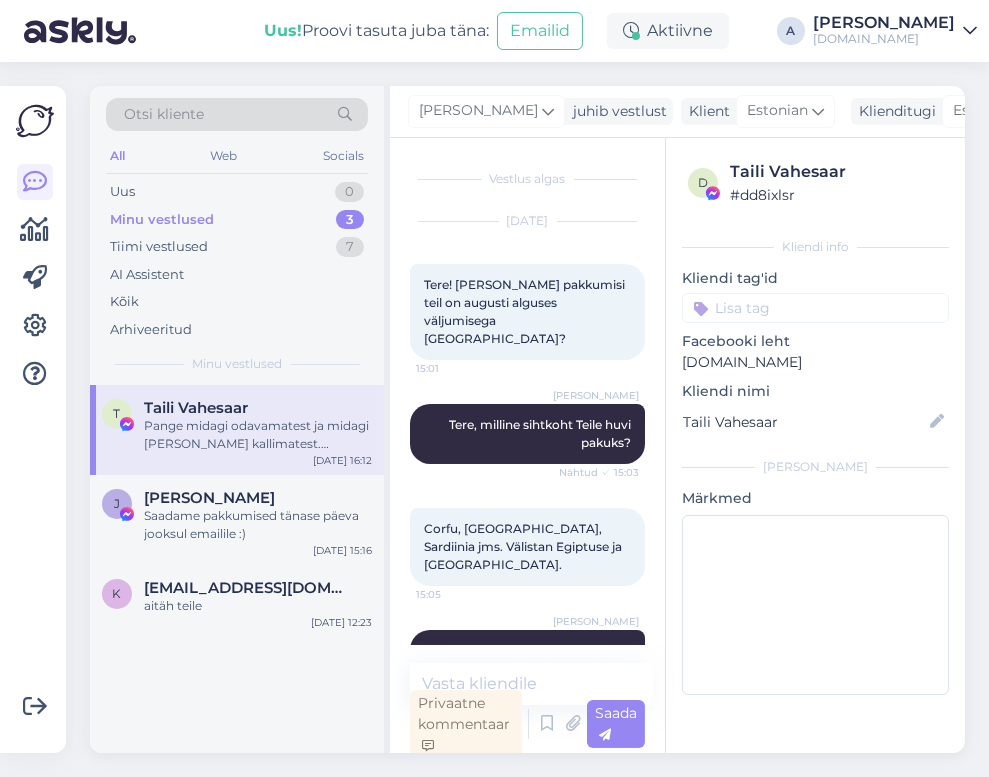 scroll, scrollTop: 5, scrollLeft: 0, axis: vertical 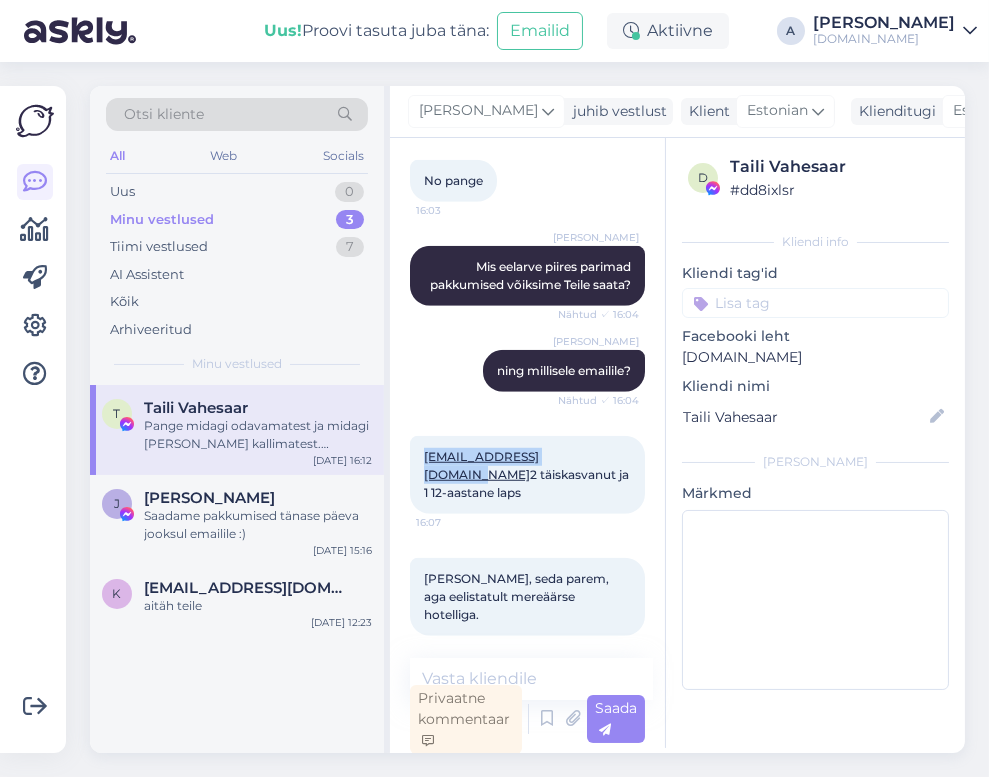 drag, startPoint x: 577, startPoint y: 439, endPoint x: 409, endPoint y: 435, distance: 168.0476 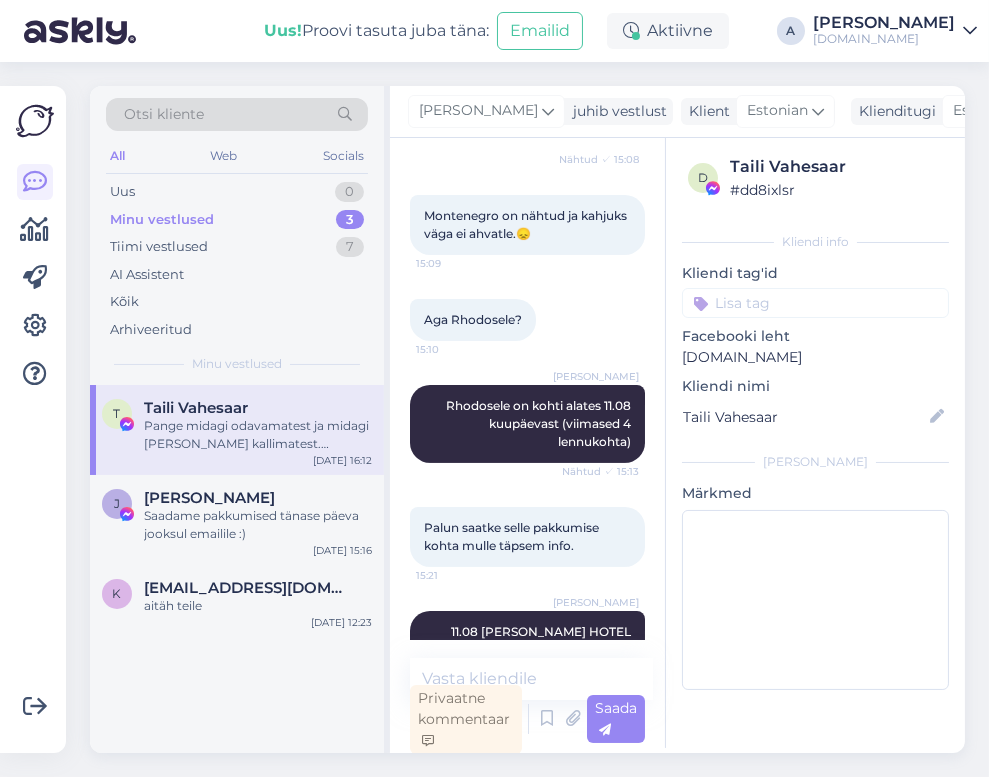 scroll, scrollTop: 0, scrollLeft: 0, axis: both 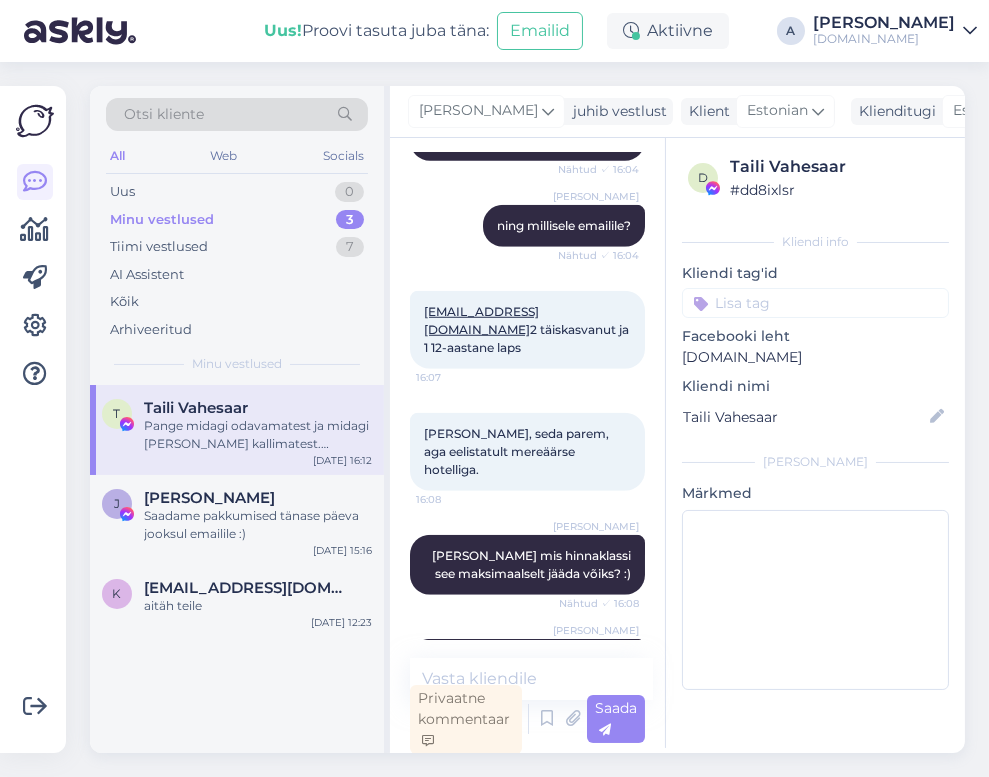 drag, startPoint x: 572, startPoint y: 382, endPoint x: 580, endPoint y: 313, distance: 69.46222 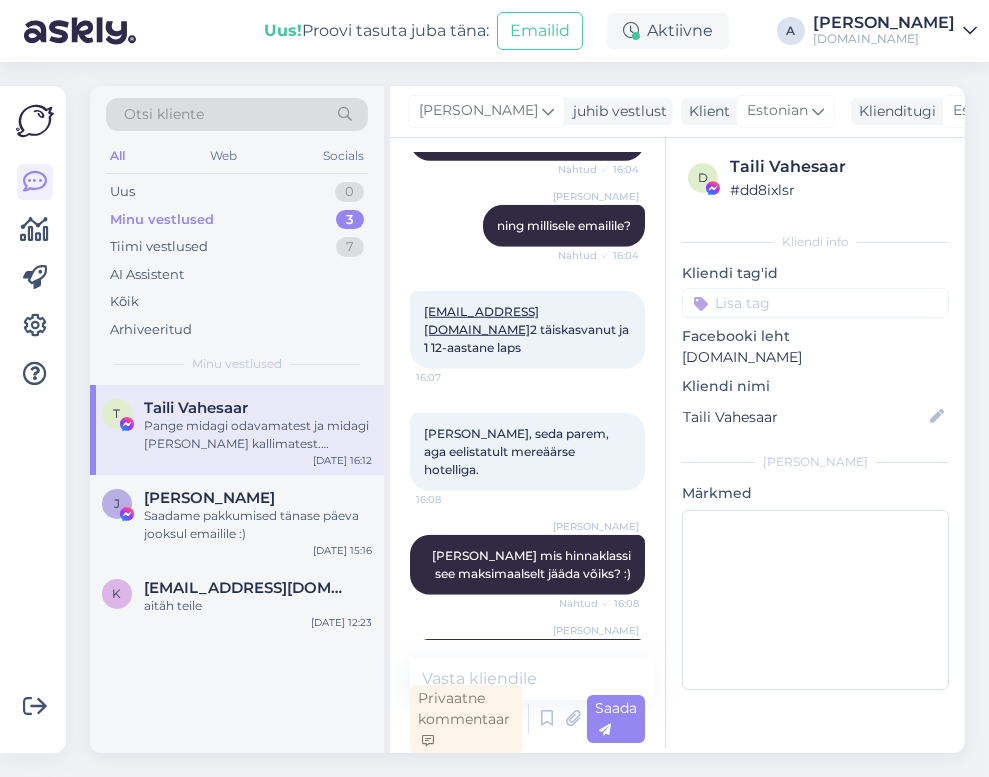 click on "Mida soodsam, seda parem, aga eelistatult mereäärse hotelliga. 16:08" at bounding box center (527, 452) 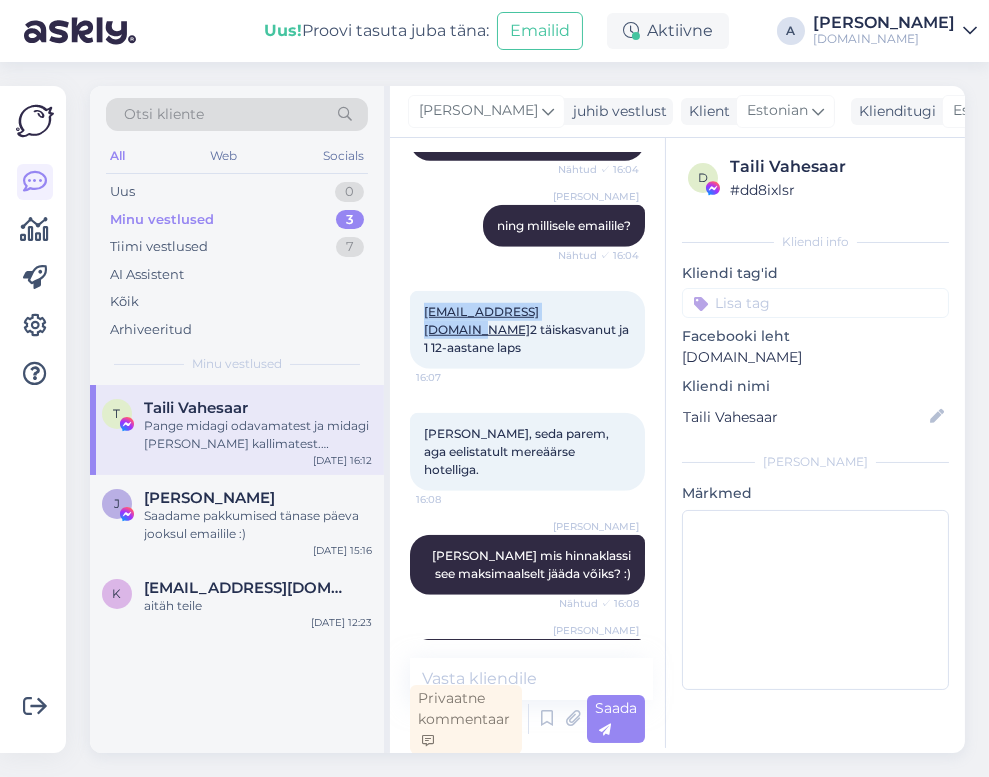 drag, startPoint x: 578, startPoint y: 293, endPoint x: 23, endPoint y: 155, distance: 571.8995 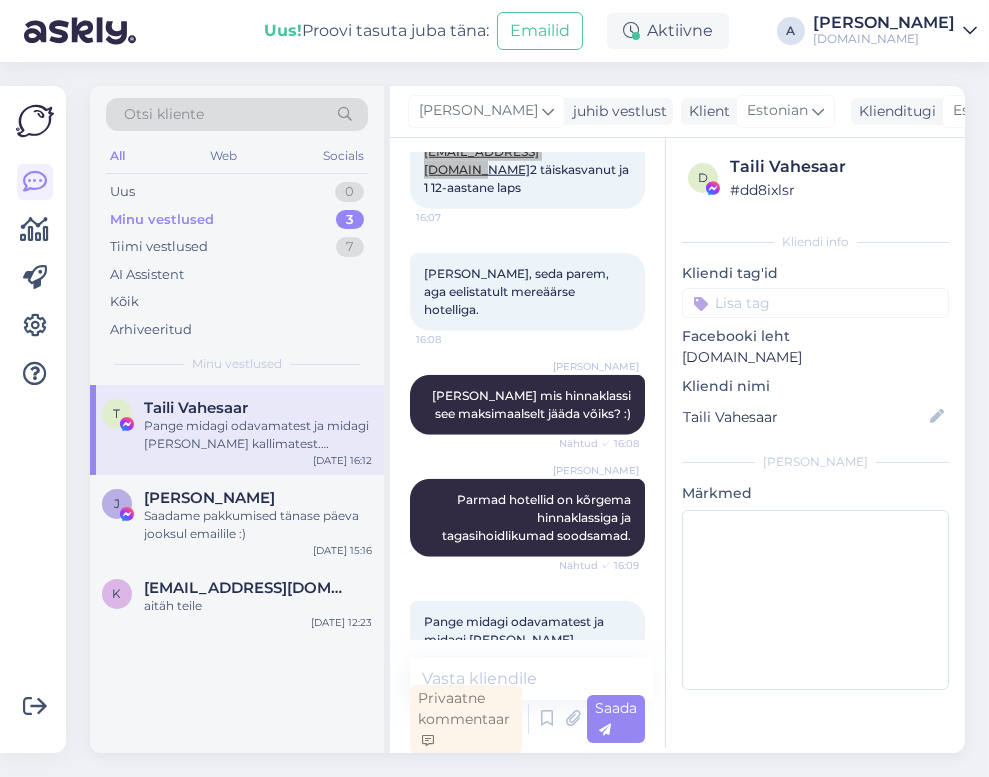 scroll, scrollTop: 2655, scrollLeft: 0, axis: vertical 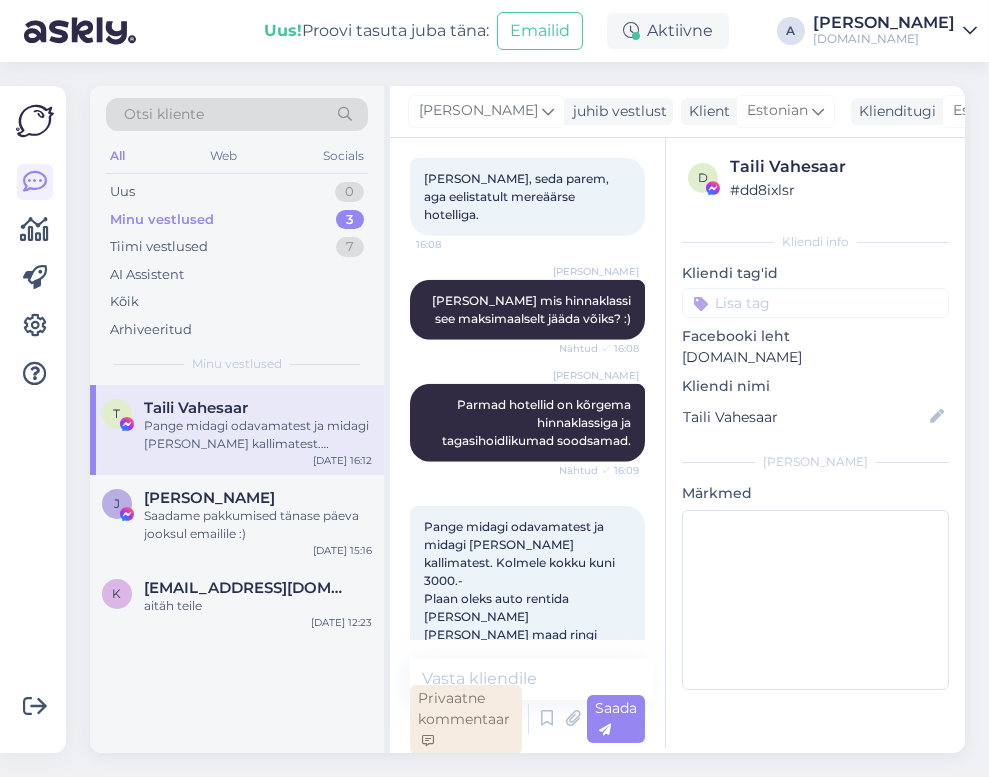 click on "Privaatne kommentaar" at bounding box center [466, 719] 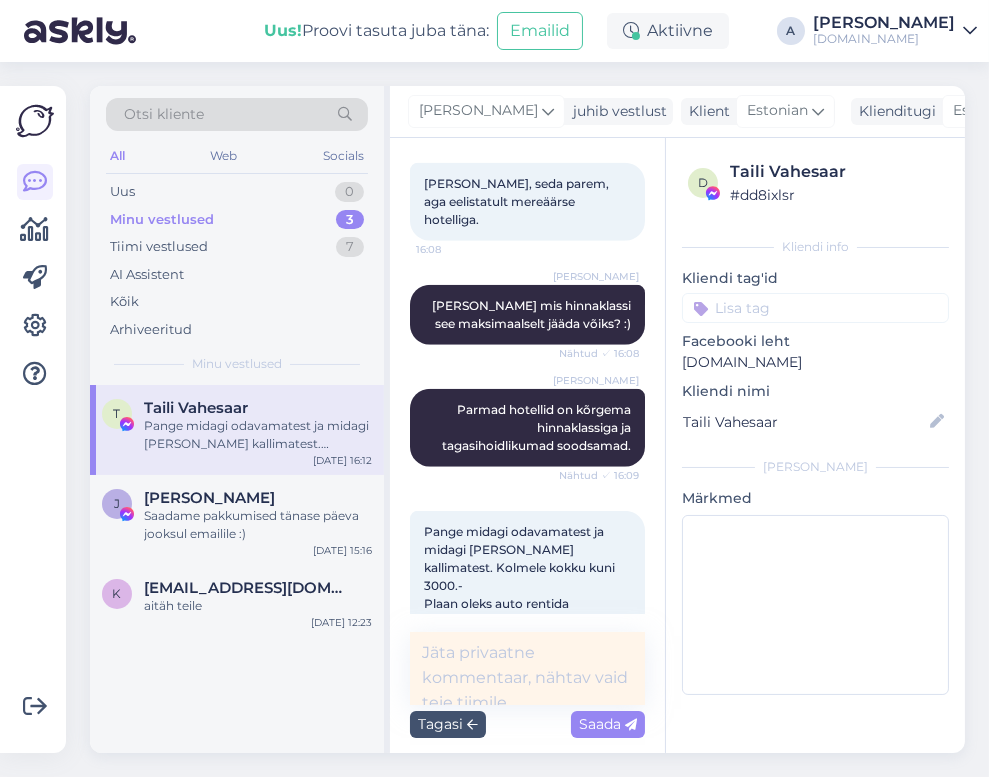 scroll, scrollTop: 0, scrollLeft: 0, axis: both 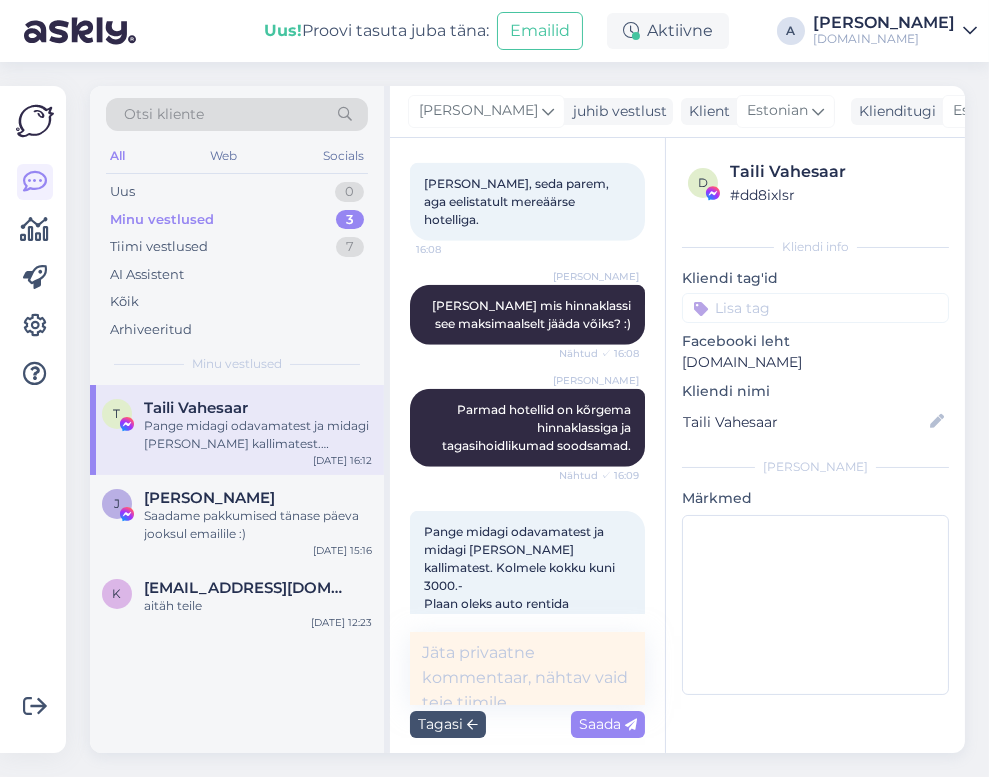 click on "Tagasi Saada" at bounding box center (527, 724) 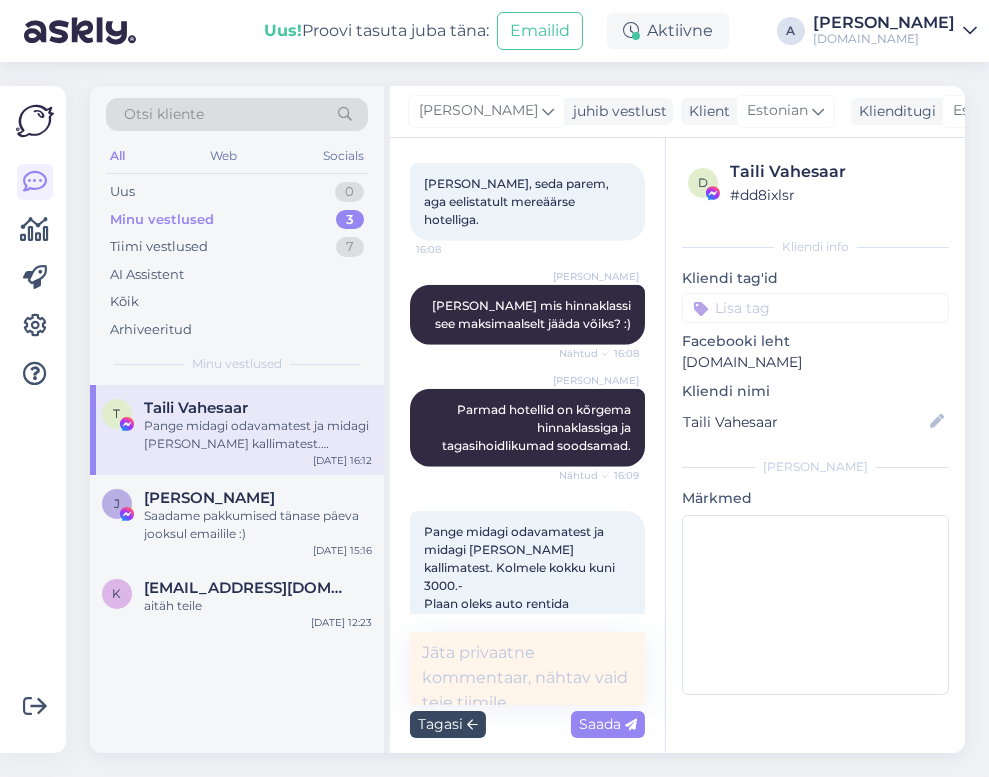 click on "Tagasi" at bounding box center [448, 724] 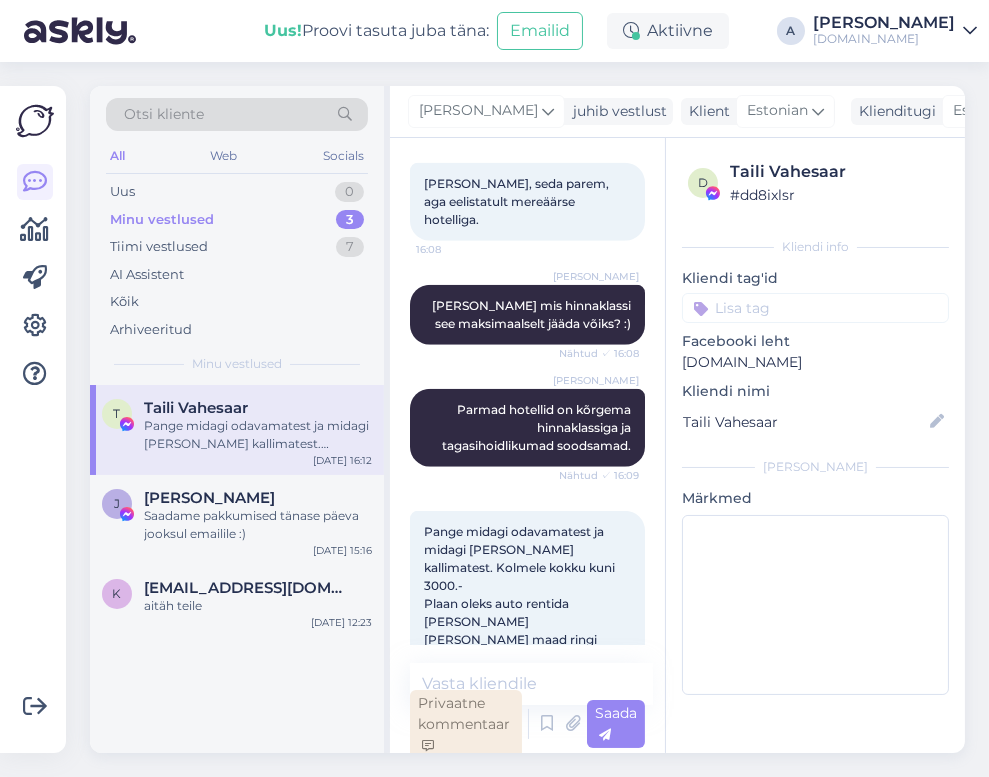 click on "Privaatne kommentaar" at bounding box center [466, 724] 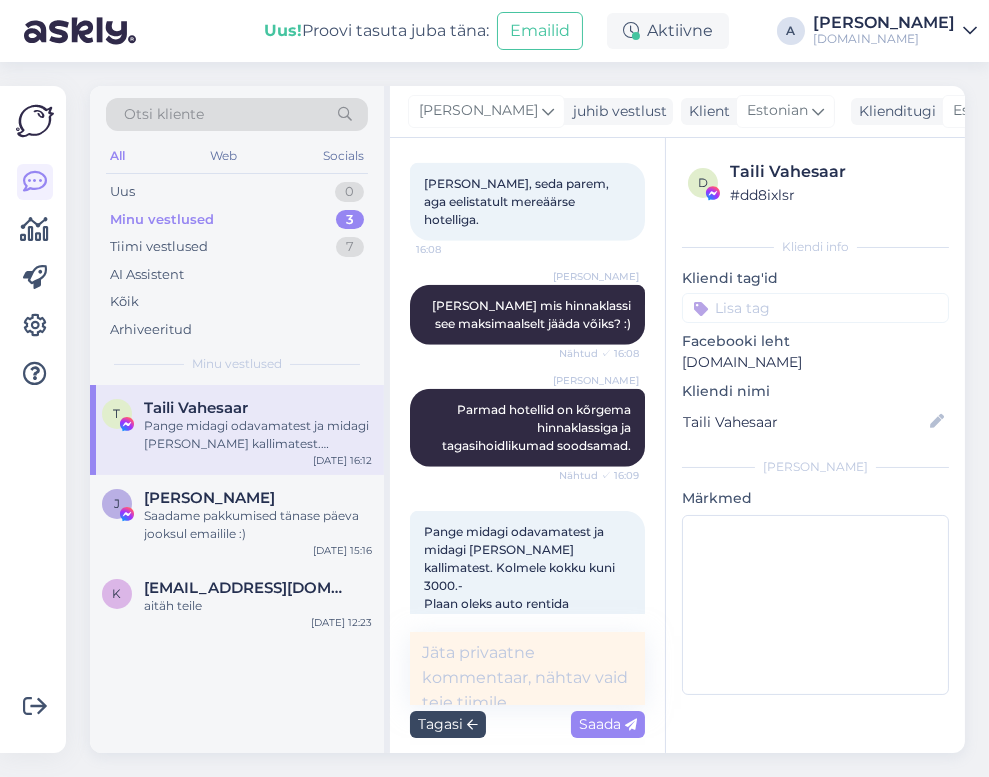 click on "Tagasi" at bounding box center (448, 724) 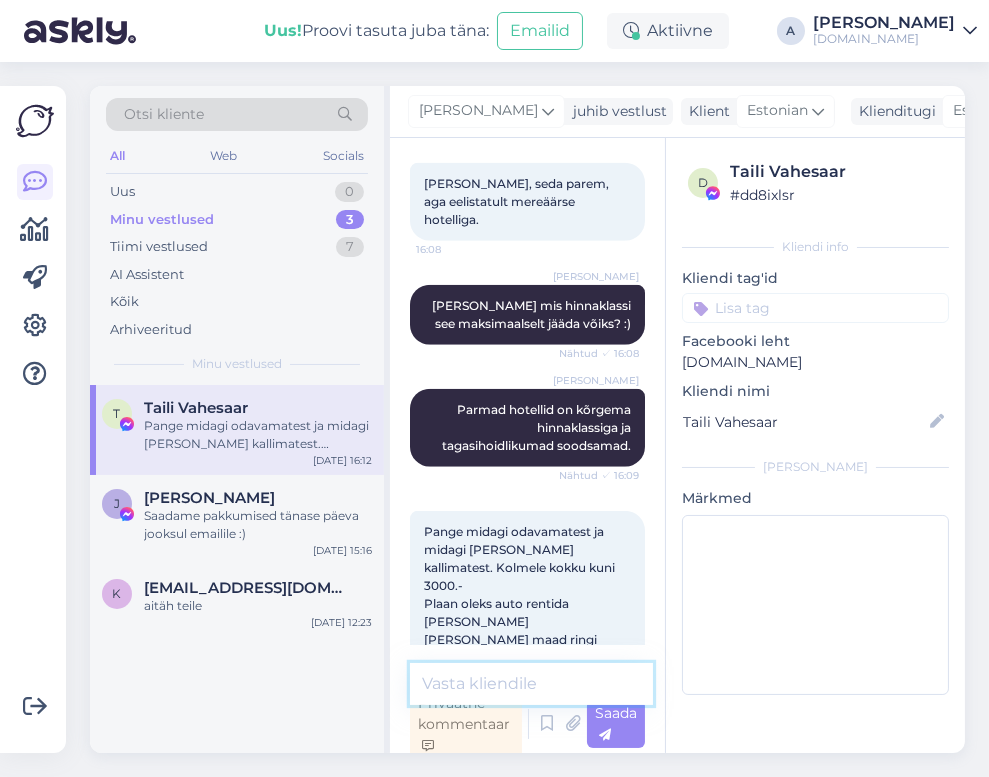 click at bounding box center (531, 684) 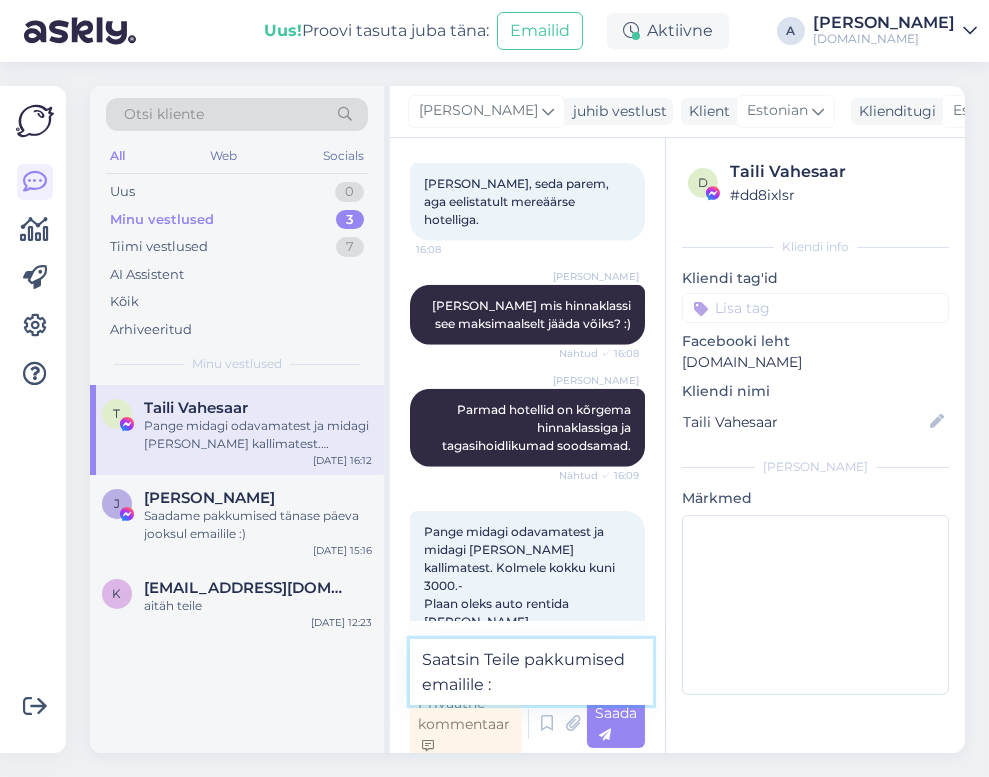 type on "Saatsin Teile pakkumised emailile :)" 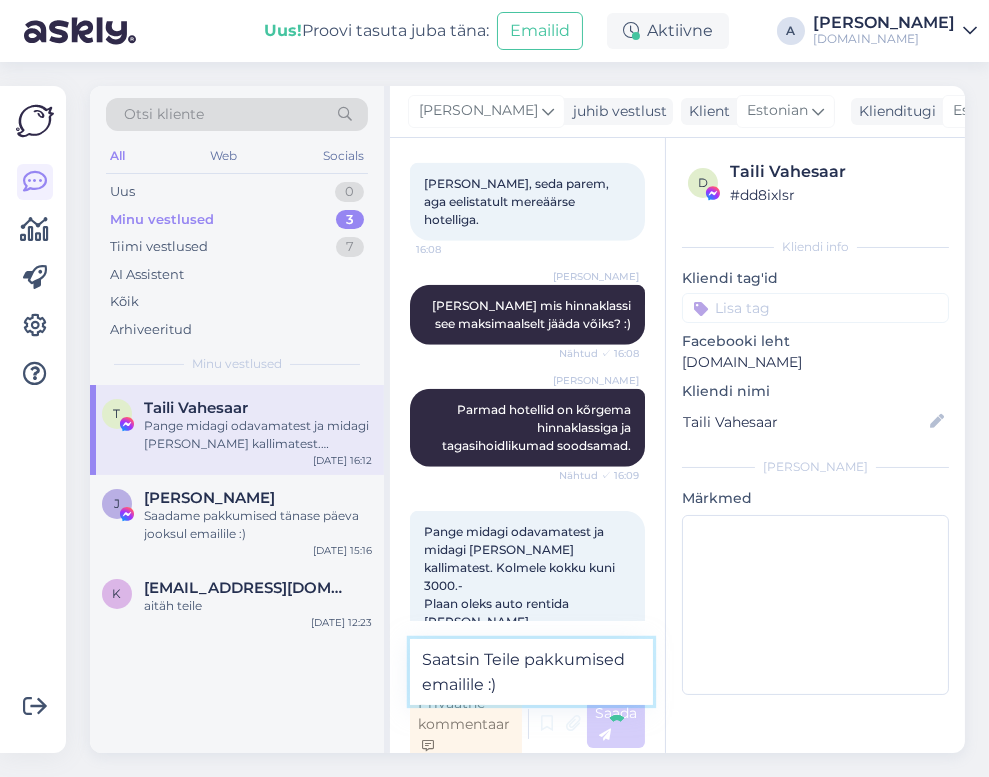 type 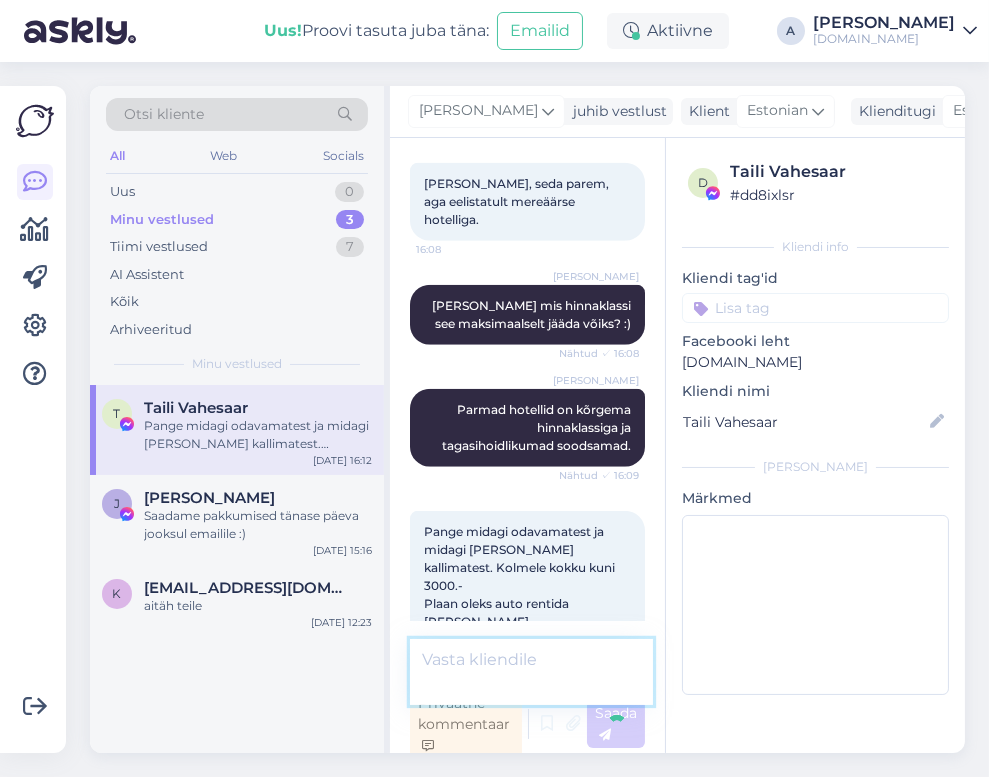 scroll, scrollTop: 2759, scrollLeft: 0, axis: vertical 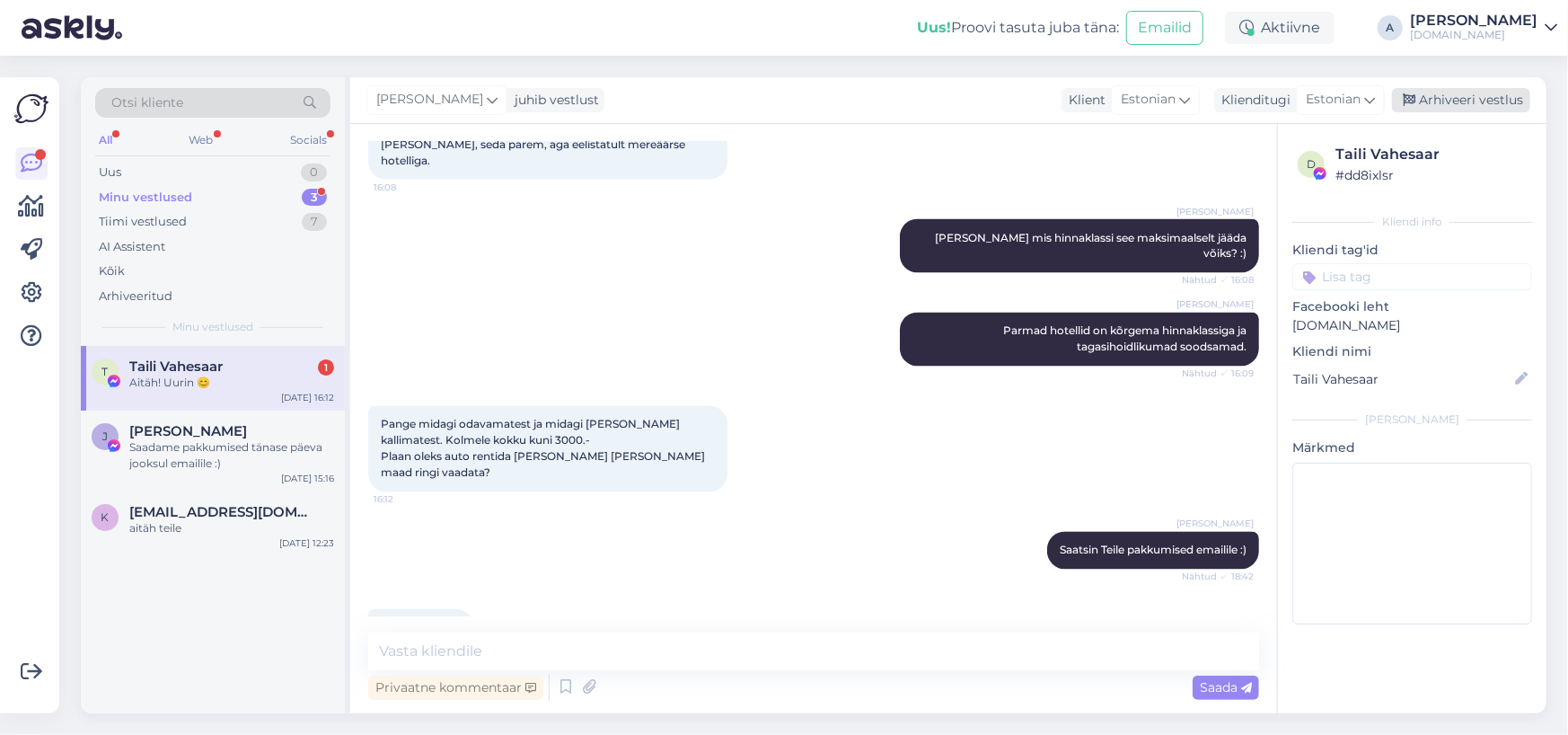 click on "Arhiveeri vestlus" at bounding box center (1461, 100) 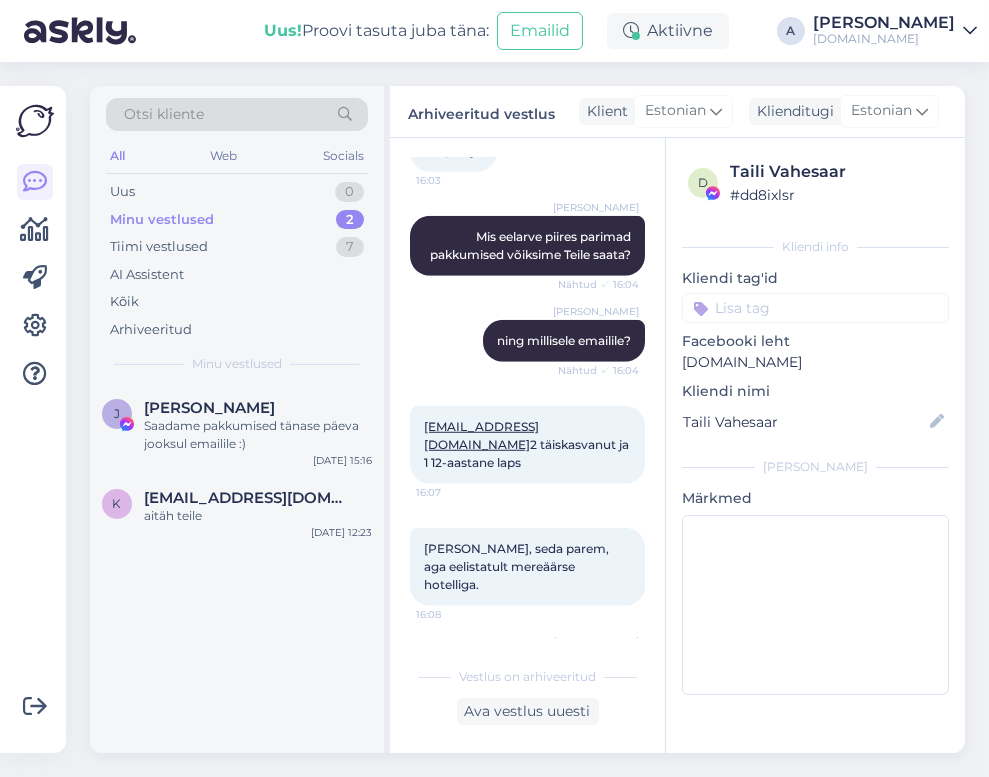 scroll, scrollTop: 2845, scrollLeft: 0, axis: vertical 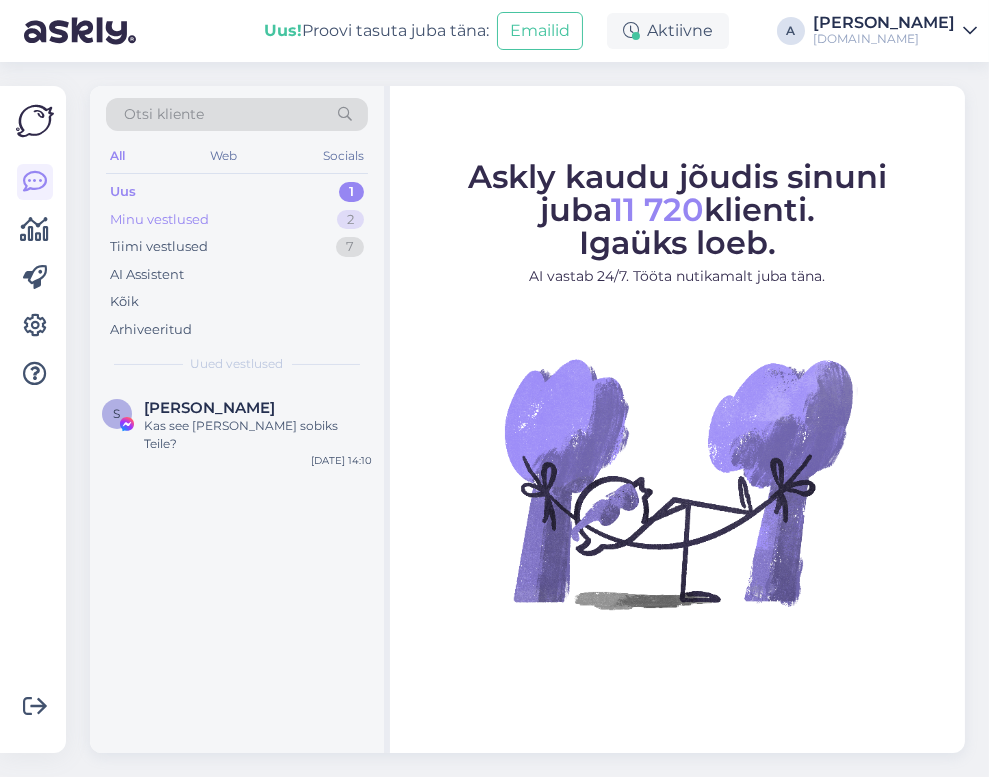 click on "Minu vestlused 2" at bounding box center [237, 220] 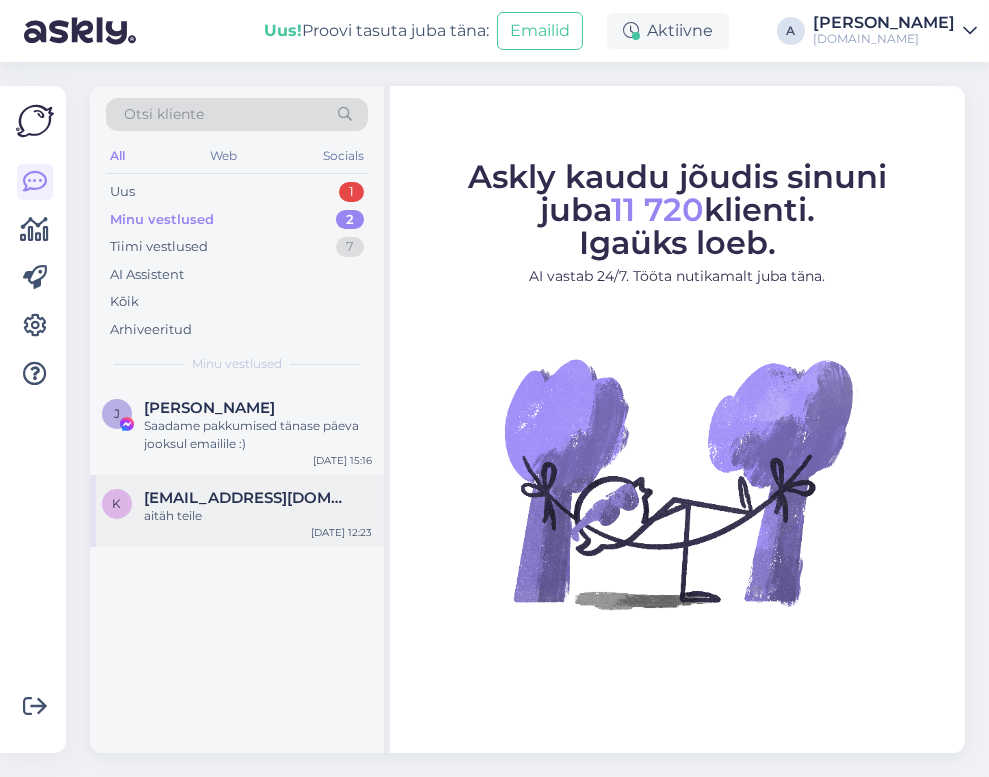 click on "[EMAIL_ADDRESS][DOMAIN_NAME]" at bounding box center (248, 498) 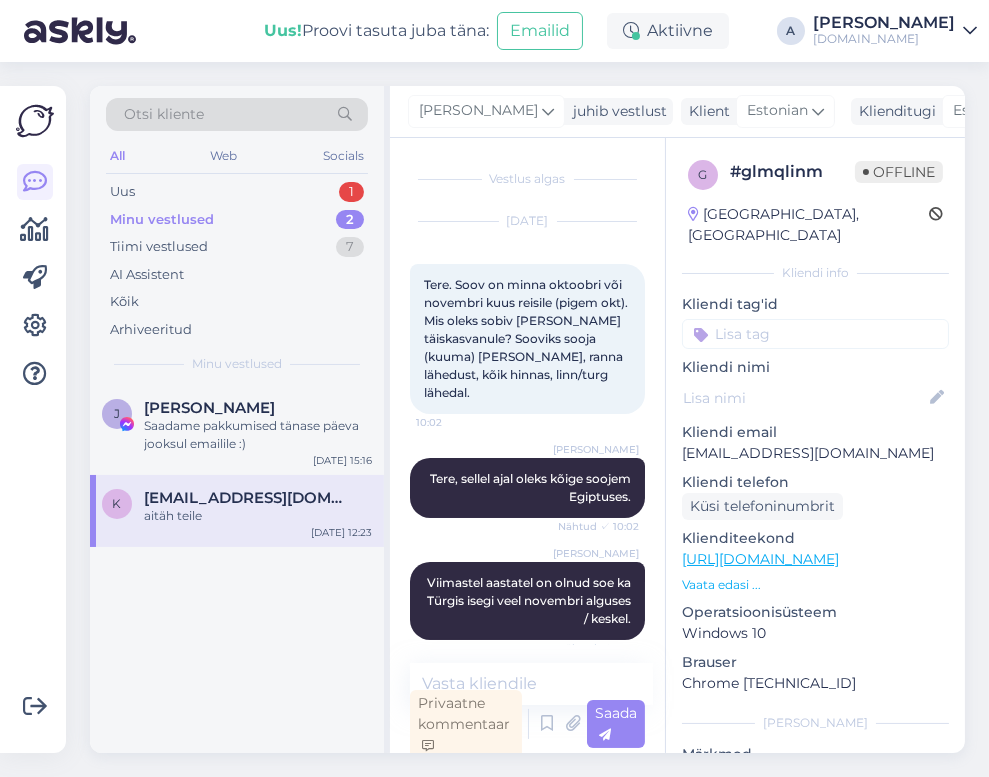 scroll, scrollTop: 5, scrollLeft: 0, axis: vertical 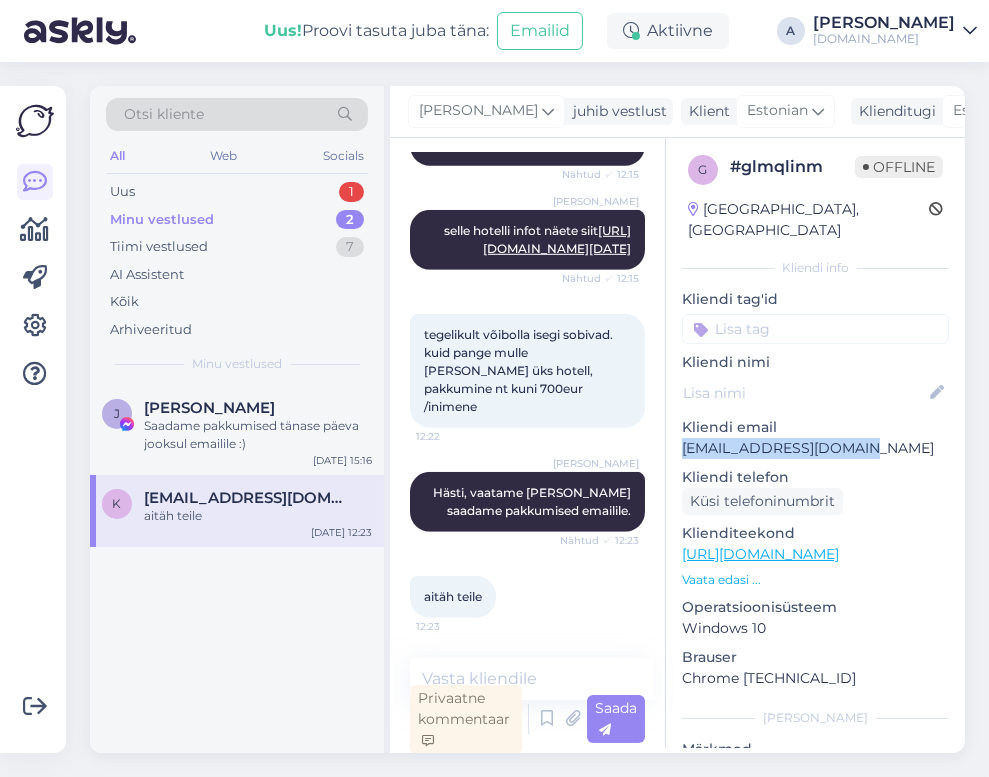 copy on "[EMAIL_ADDRESS][DOMAIN_NAME]" 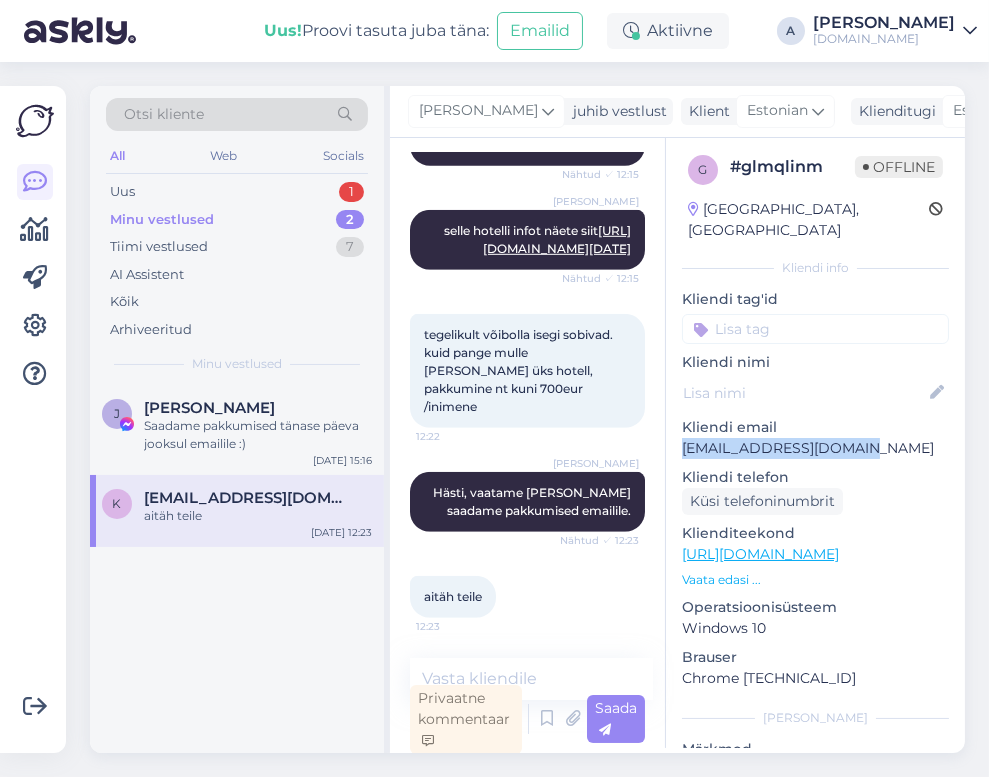 drag, startPoint x: 879, startPoint y: 431, endPoint x: 680, endPoint y: 439, distance: 199.16074 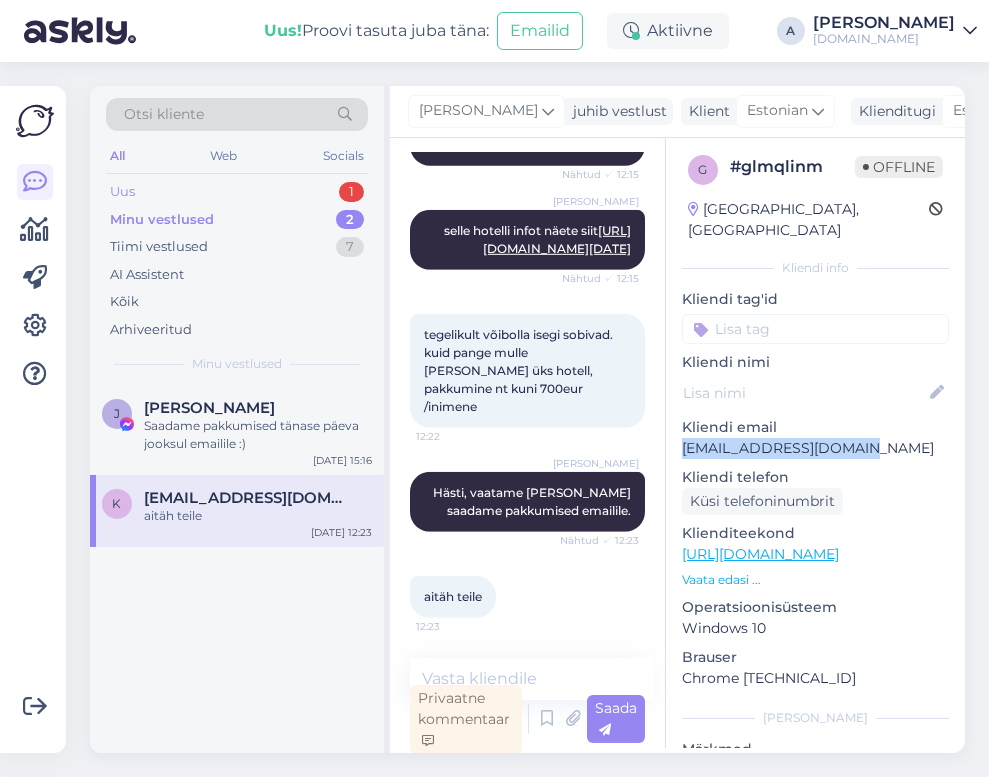 click on "Uus 1" at bounding box center (237, 192) 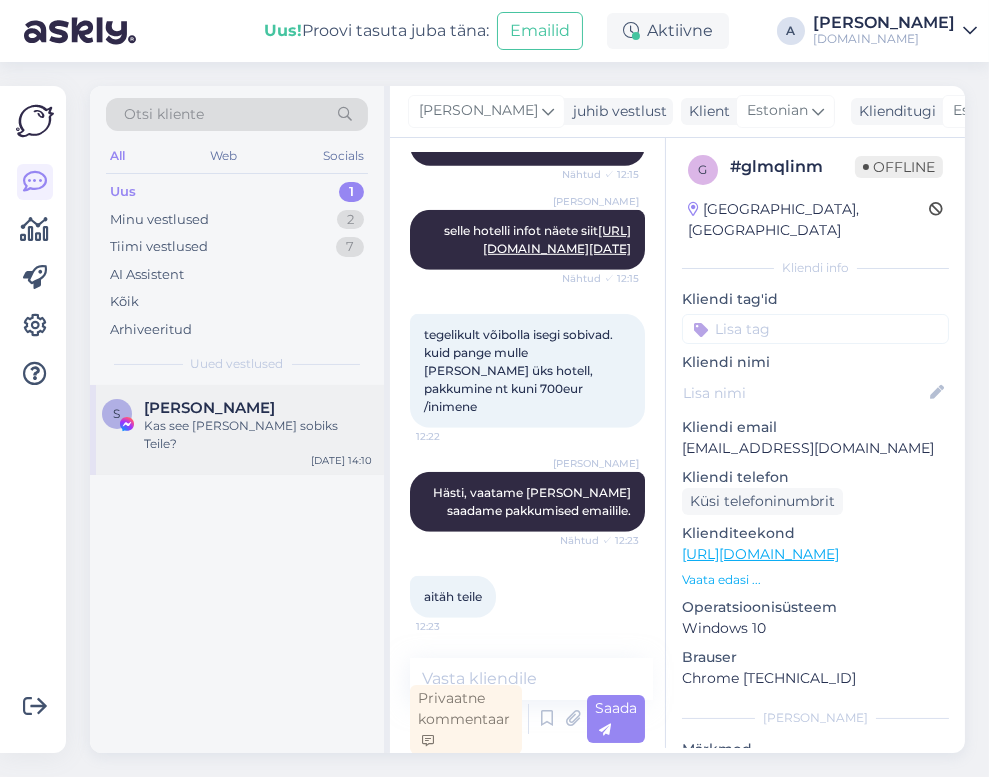 click on "[PERSON_NAME]" at bounding box center [258, 408] 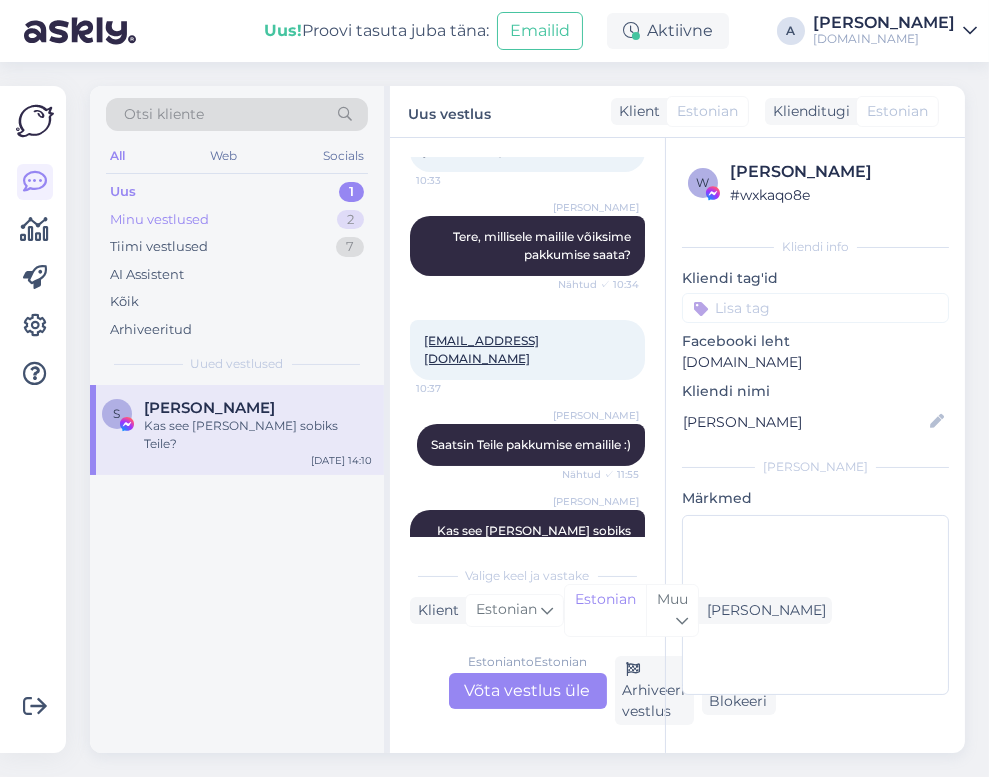 click on "Minu vestlused 2" at bounding box center (237, 220) 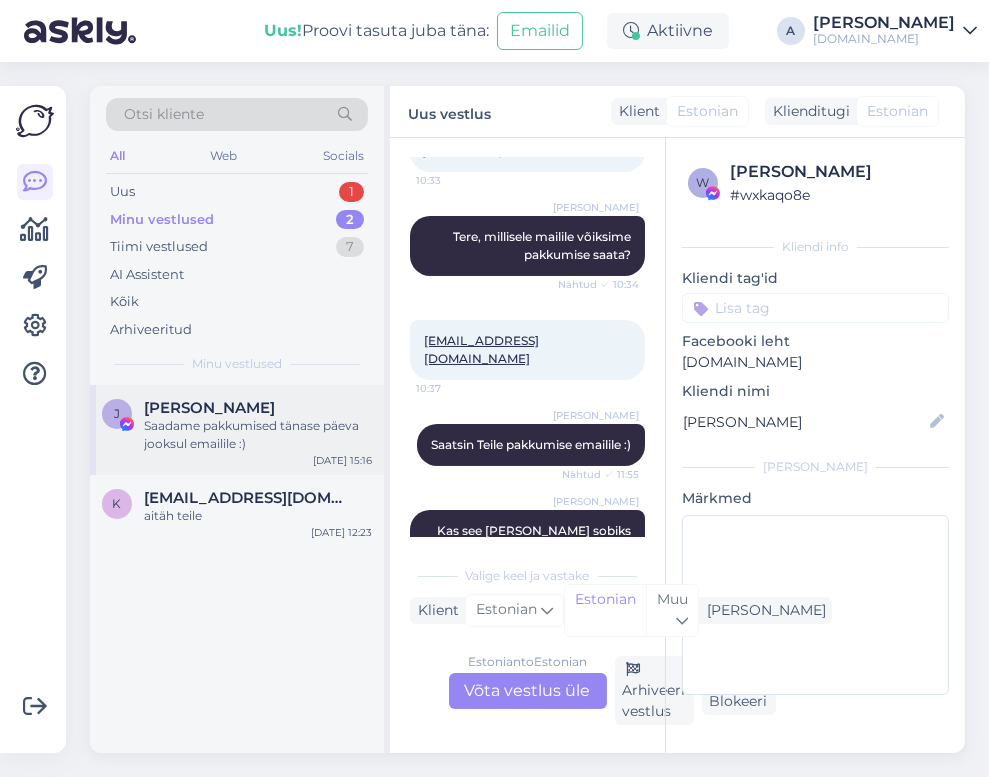click on "Saadame pakkumised tänase päeva jooksul emailile :)" at bounding box center [258, 435] 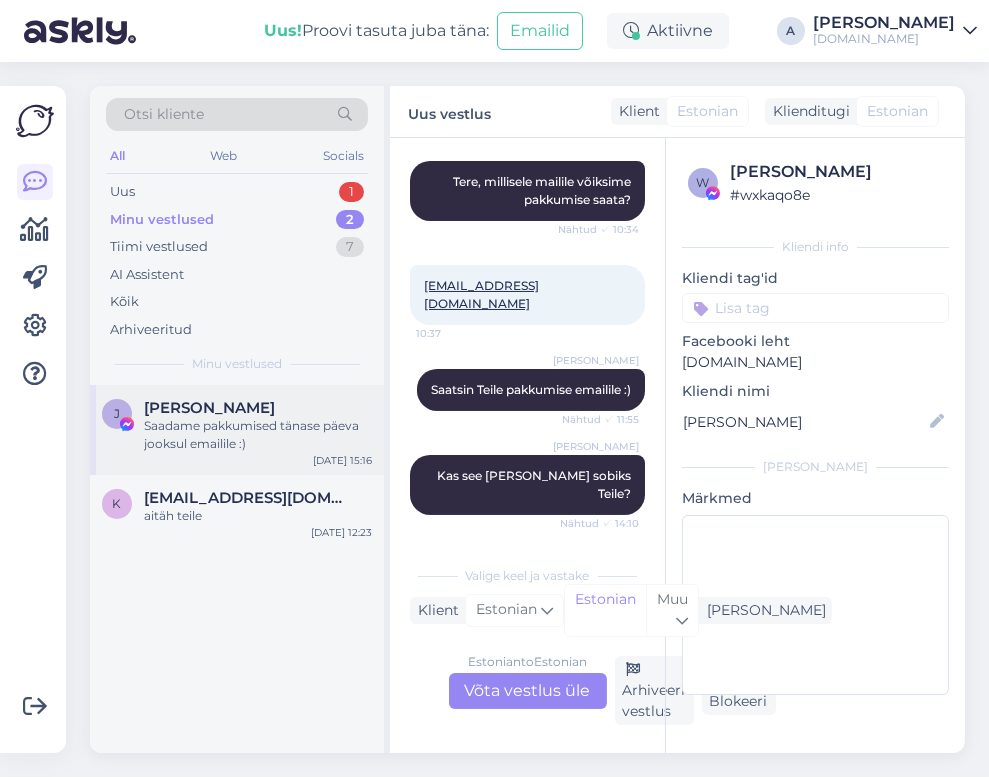 scroll, scrollTop: 5, scrollLeft: 0, axis: vertical 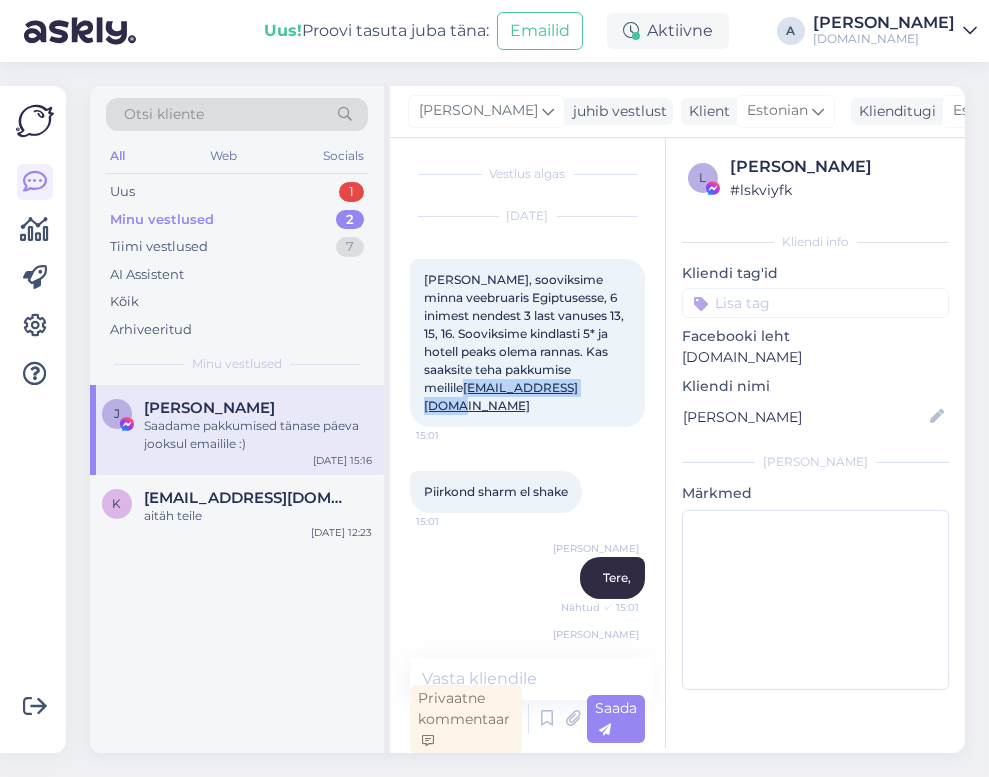 copy on "truujorgen@gmail.com" 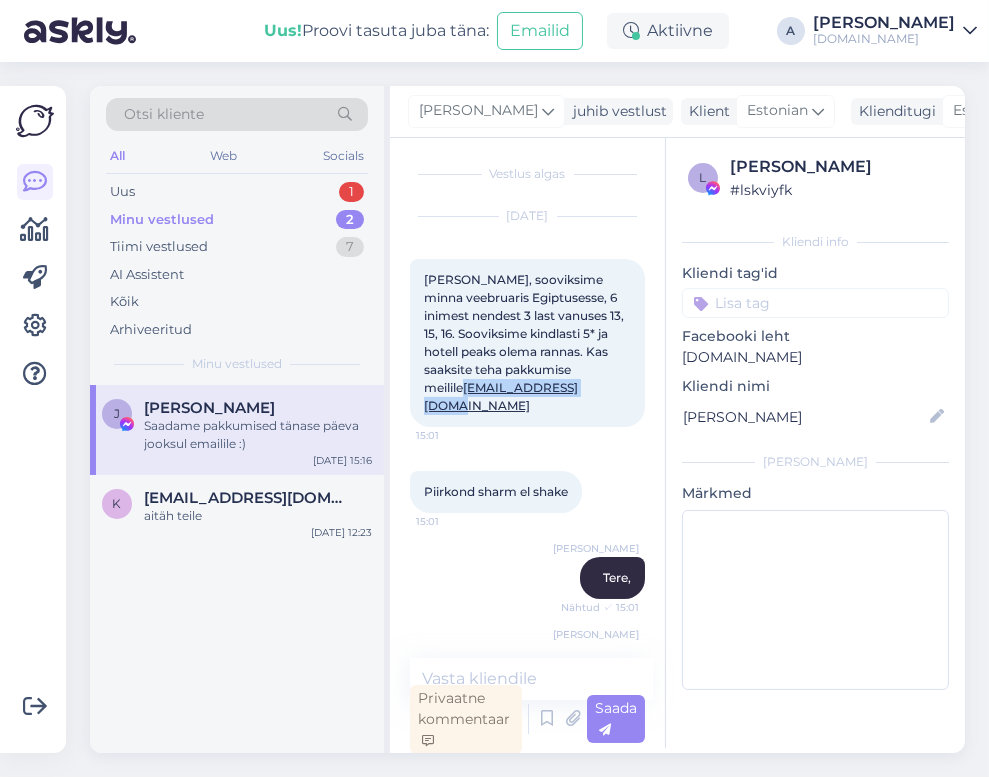 drag, startPoint x: 617, startPoint y: 388, endPoint x: 468, endPoint y: 387, distance: 149.00336 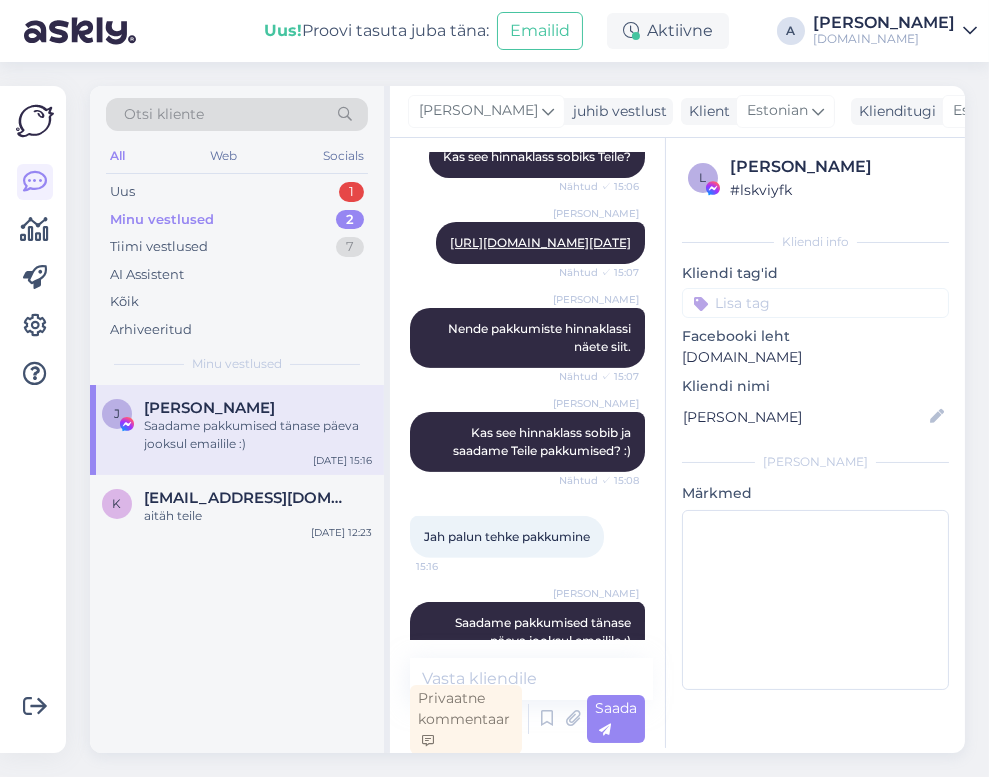 scroll, scrollTop: 1200, scrollLeft: 0, axis: vertical 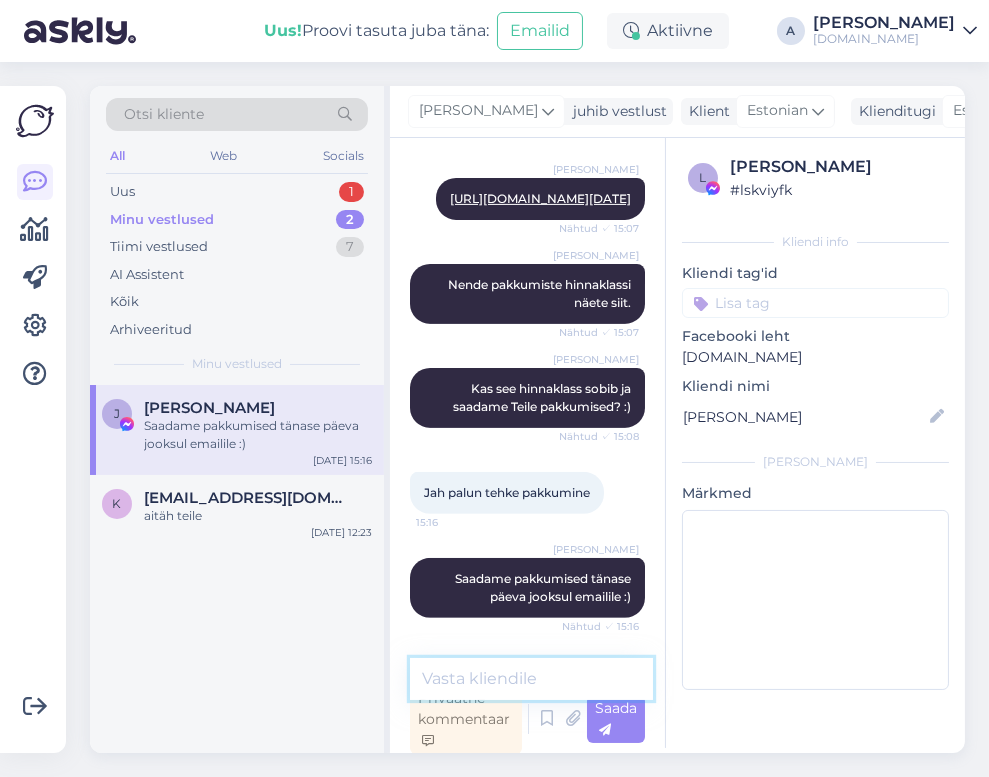 click at bounding box center (531, 679) 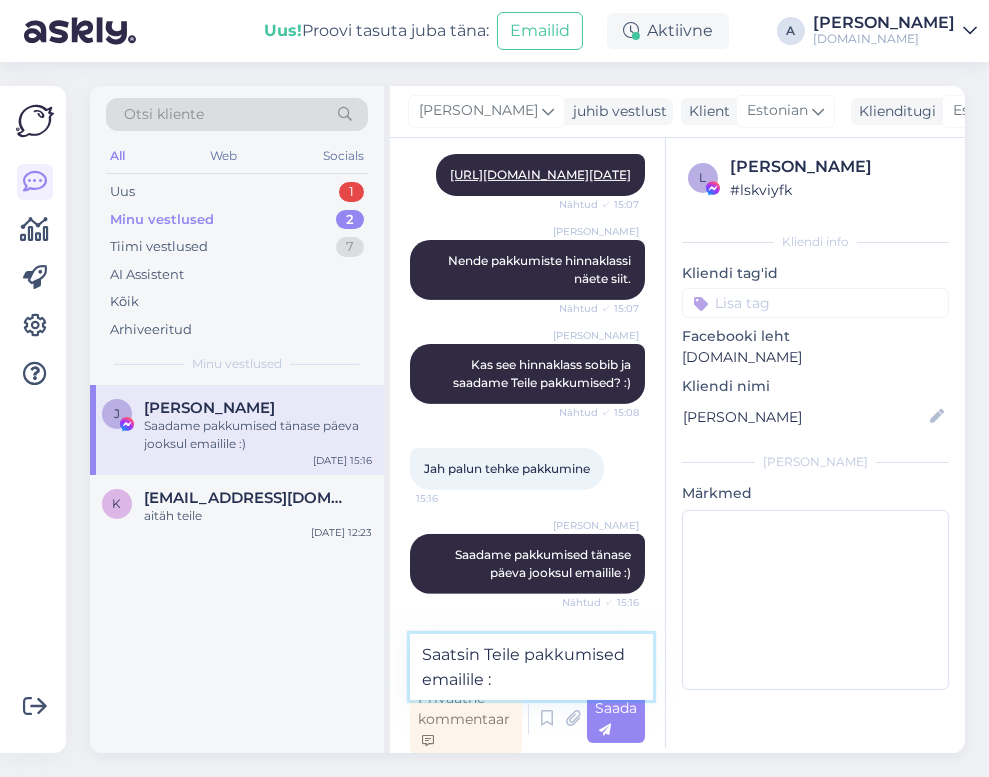 type on "Saatsin Teile pakkumised emailile :)" 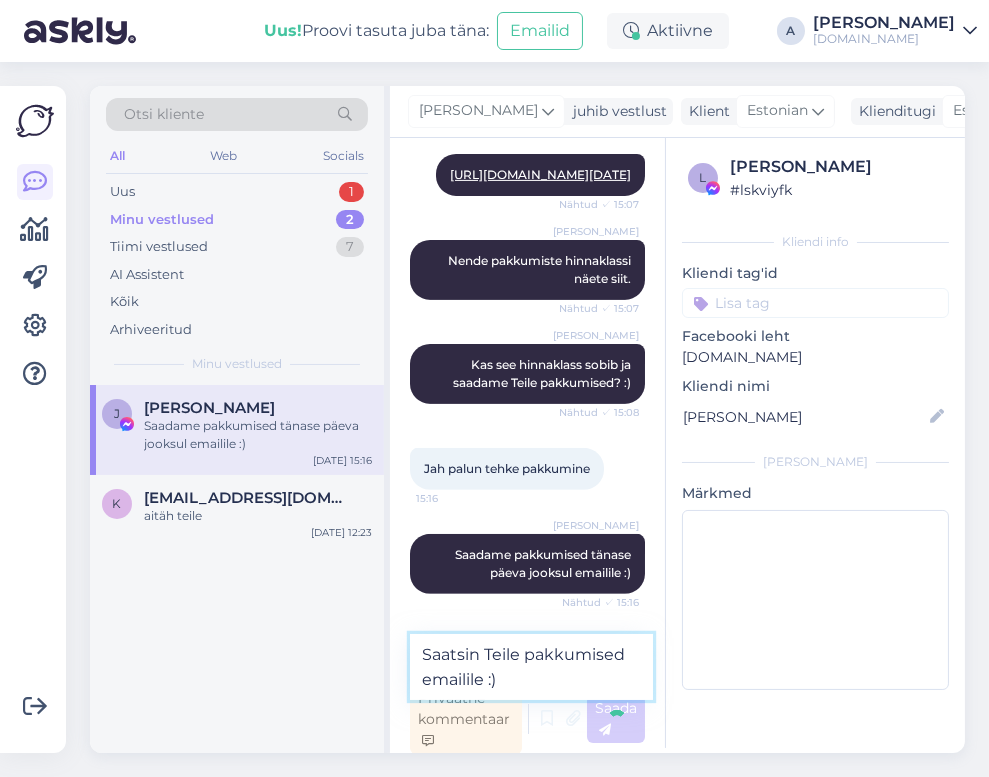 type 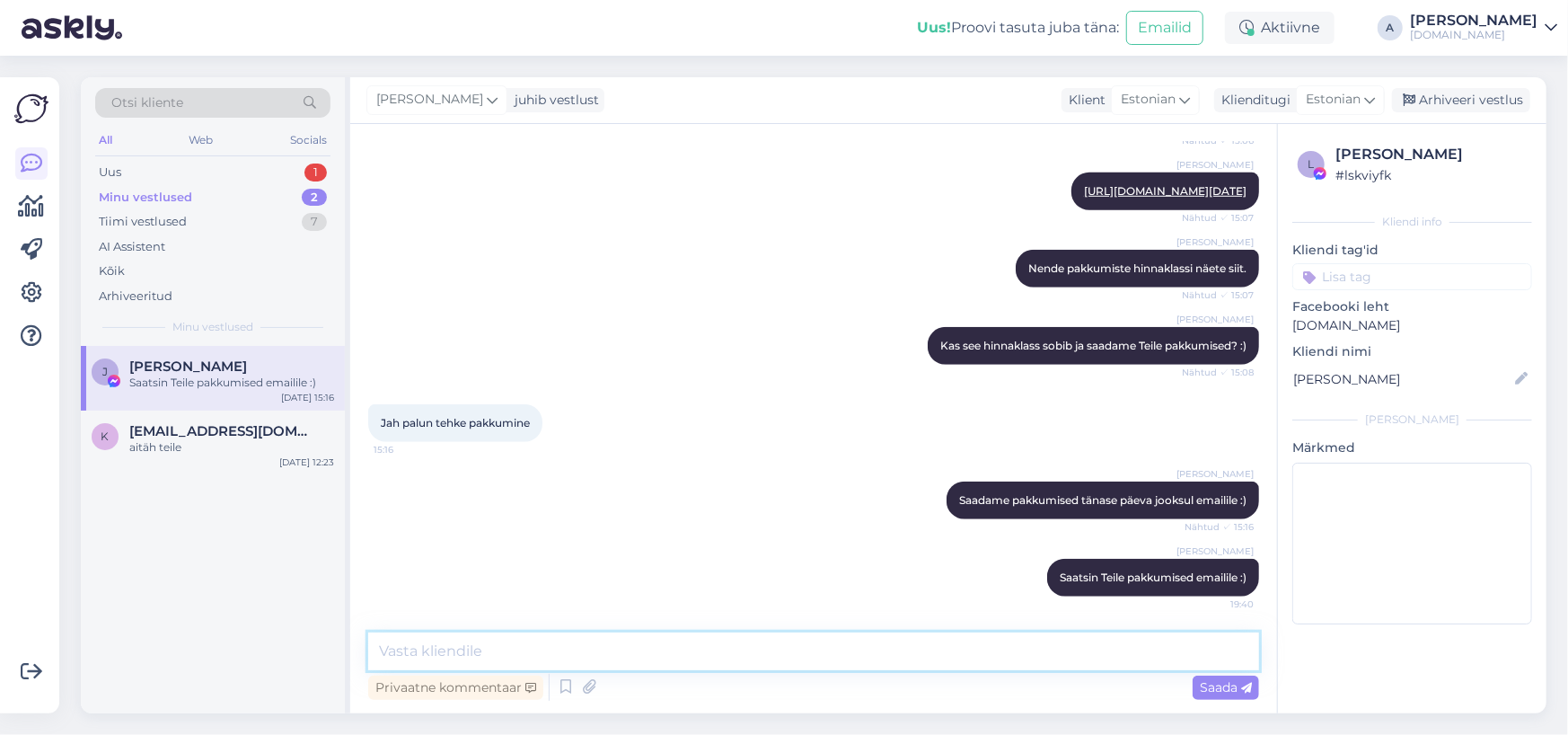 scroll, scrollTop: 925, scrollLeft: 0, axis: vertical 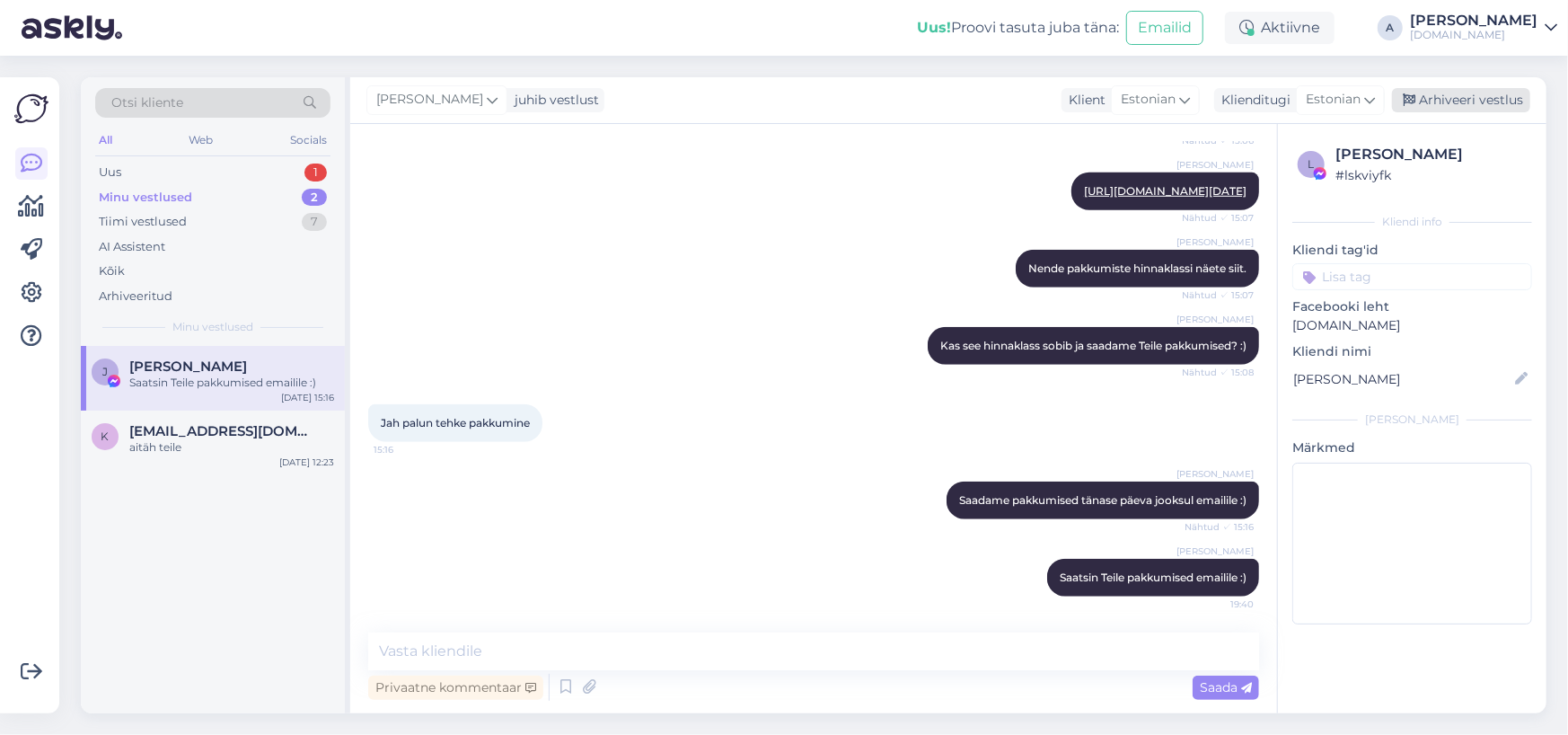 click on "Arhiveeri vestlus" at bounding box center (1461, 100) 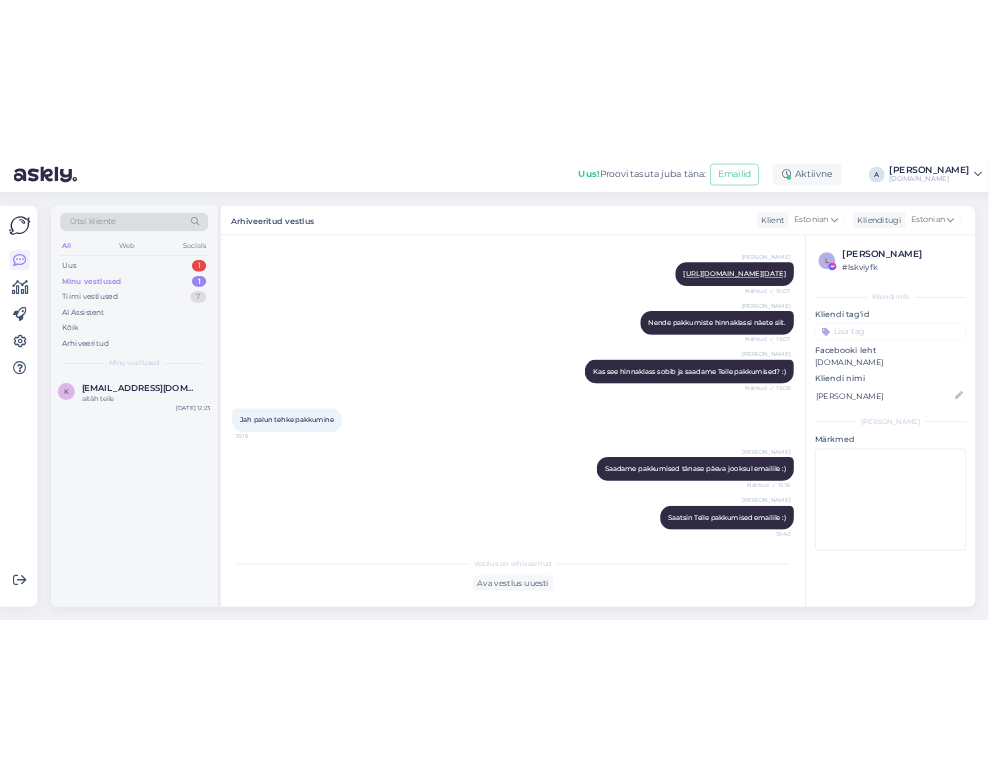scroll, scrollTop: 1326, scrollLeft: 0, axis: vertical 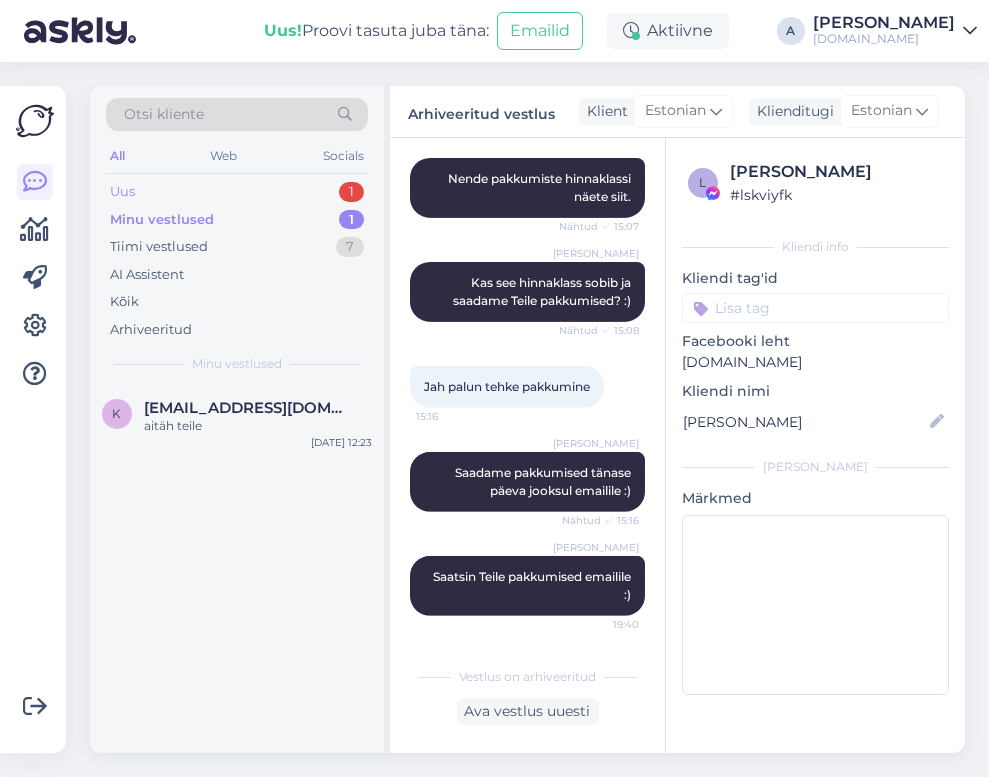 click on "Uus 1" at bounding box center [237, 192] 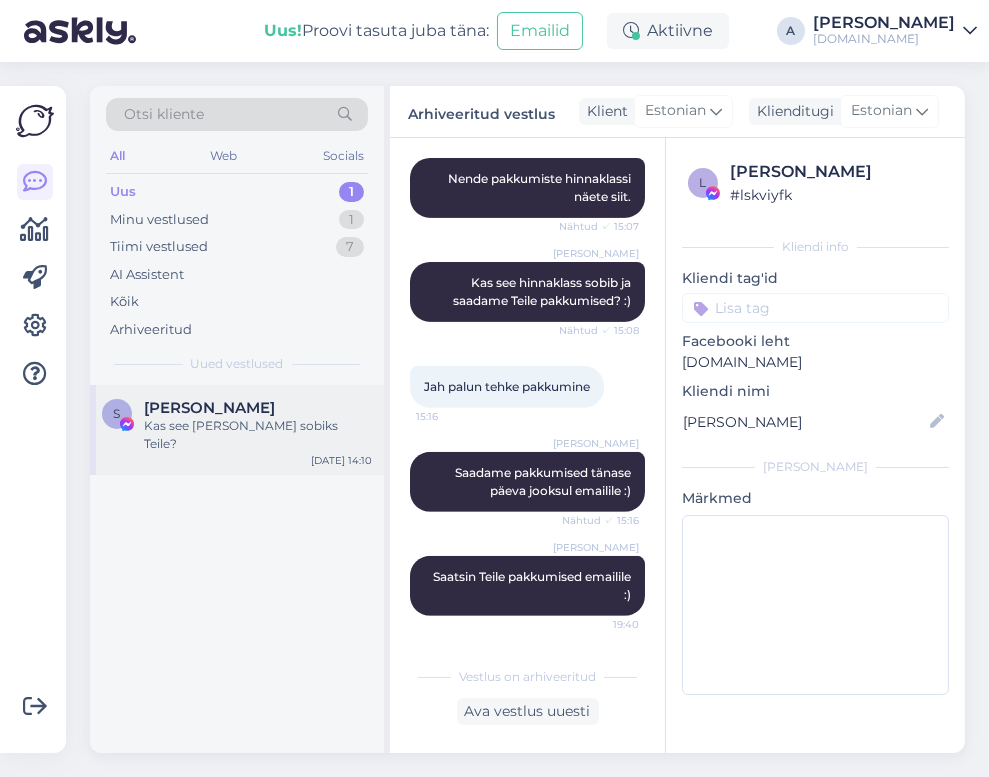 click on "S Stella Ruus Kas see reis sobiks Teile? Jul 22 14:10" at bounding box center (237, 430) 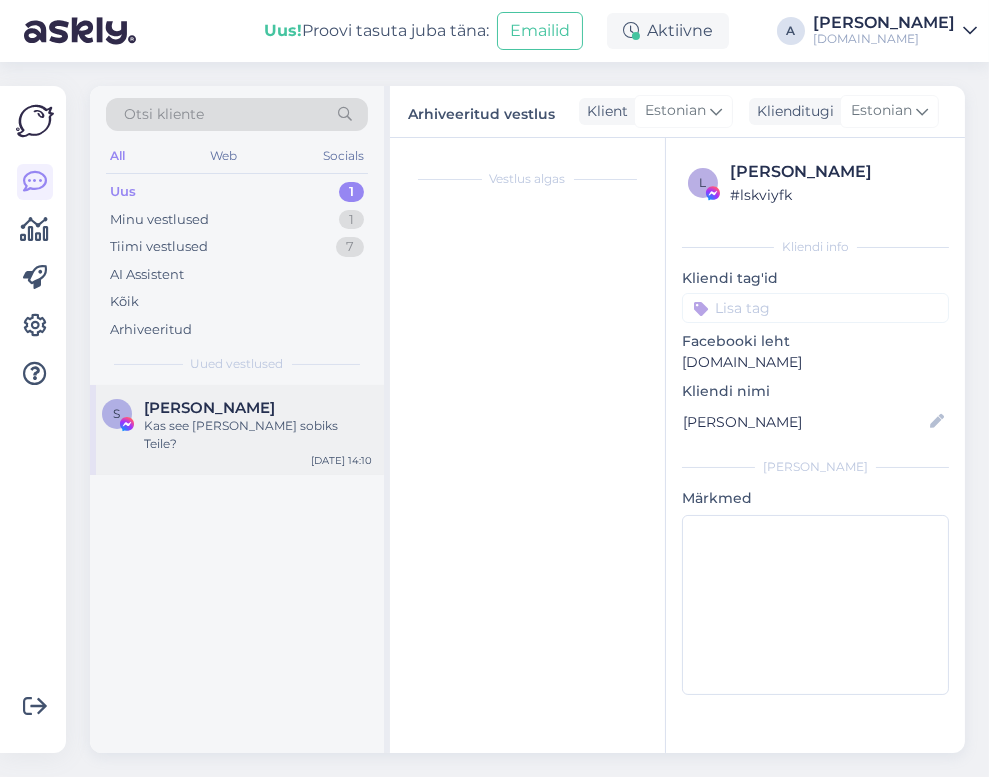 scroll, scrollTop: 260, scrollLeft: 0, axis: vertical 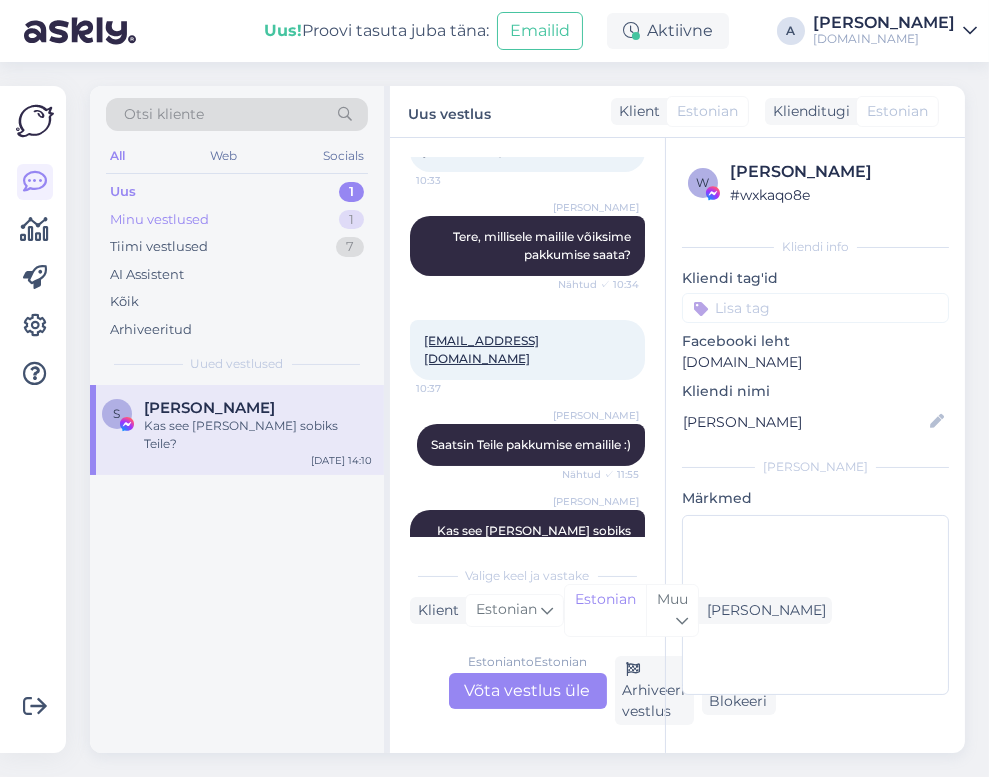 click on "Minu vestlused 1" at bounding box center (237, 220) 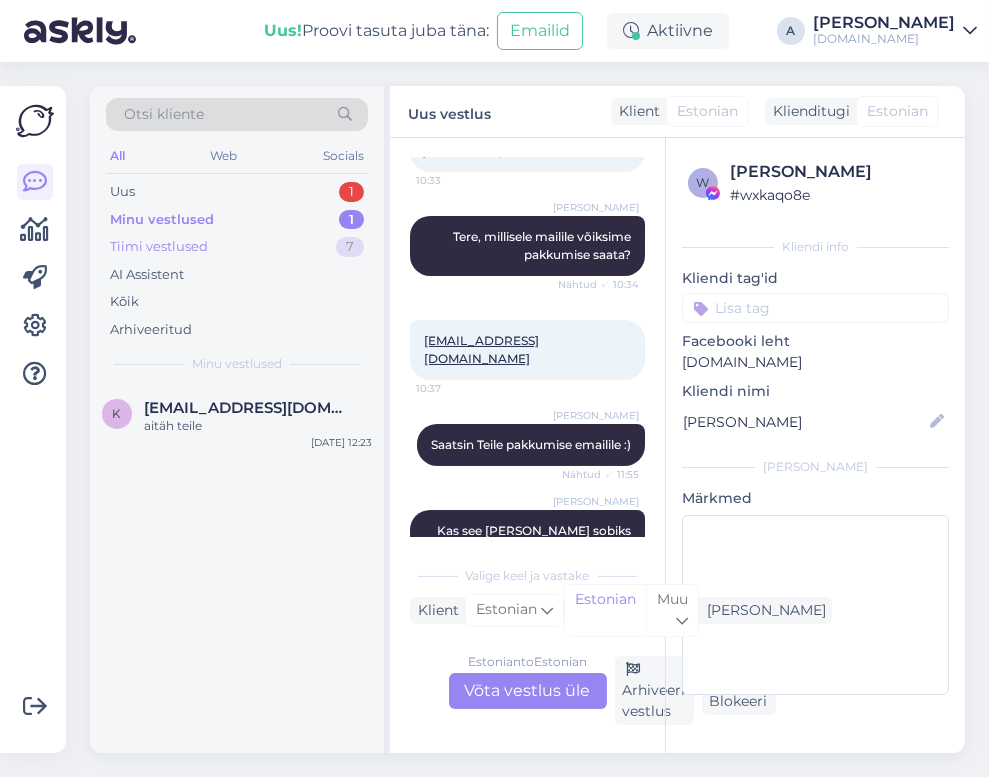 click on "Tiimi vestlused 7" at bounding box center [237, 247] 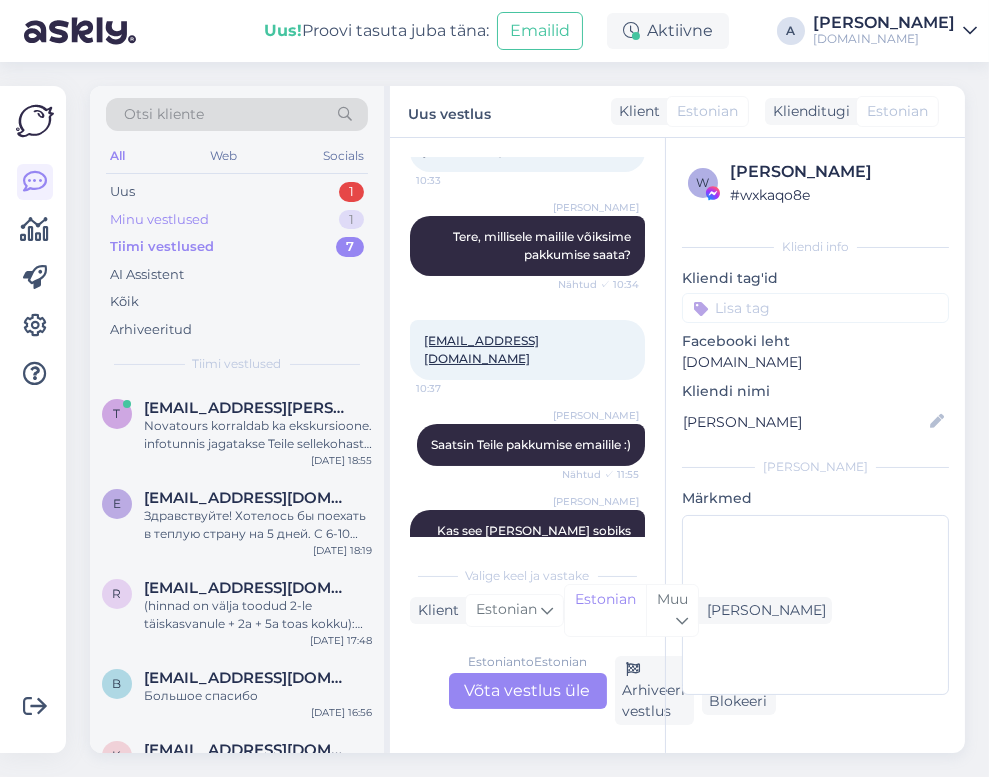 click on "Minu vestlused 1" at bounding box center [237, 220] 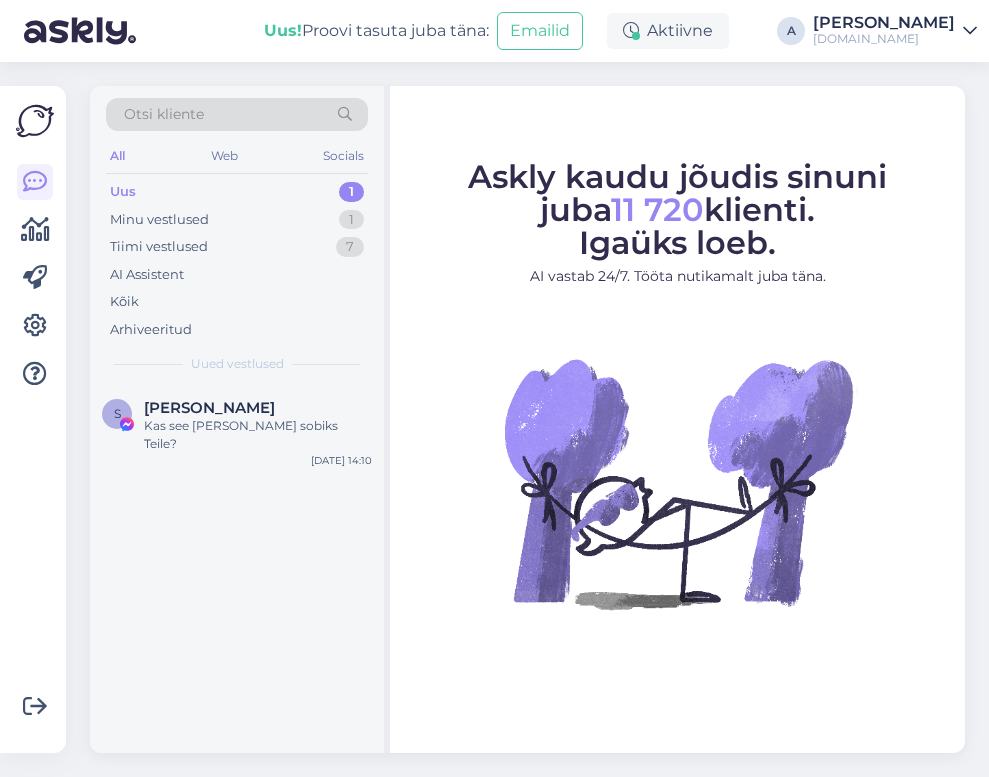 scroll, scrollTop: 0, scrollLeft: 0, axis: both 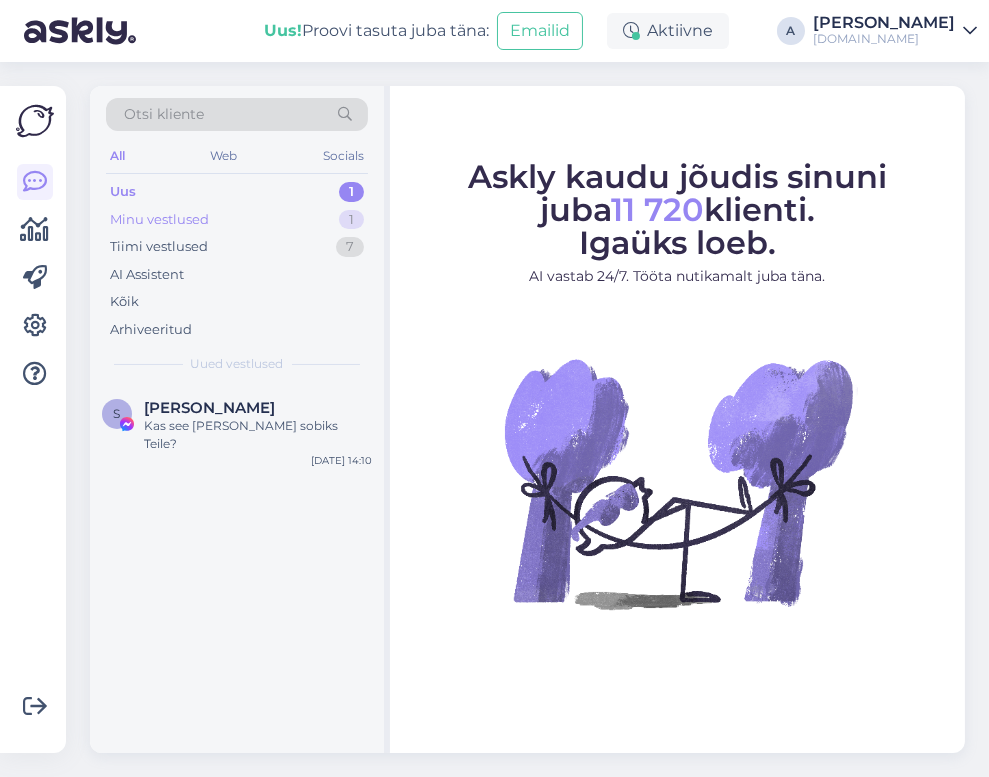 click on "Minu vestlused 1" at bounding box center [237, 220] 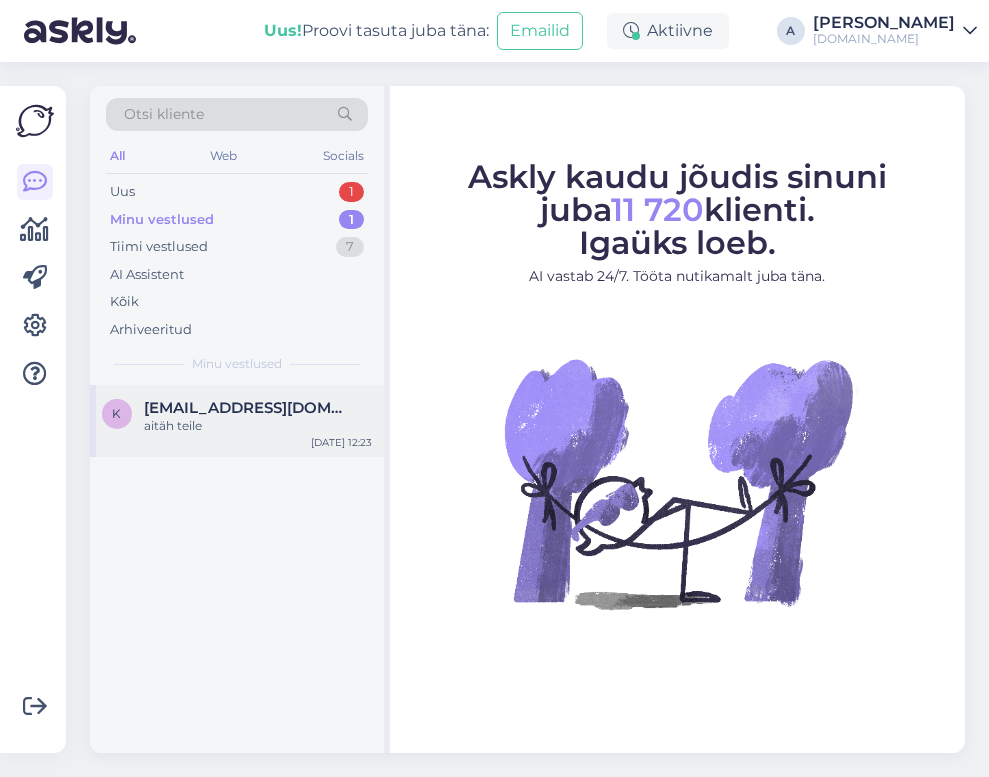 drag, startPoint x: 288, startPoint y: 434, endPoint x: 233, endPoint y: 434, distance: 55 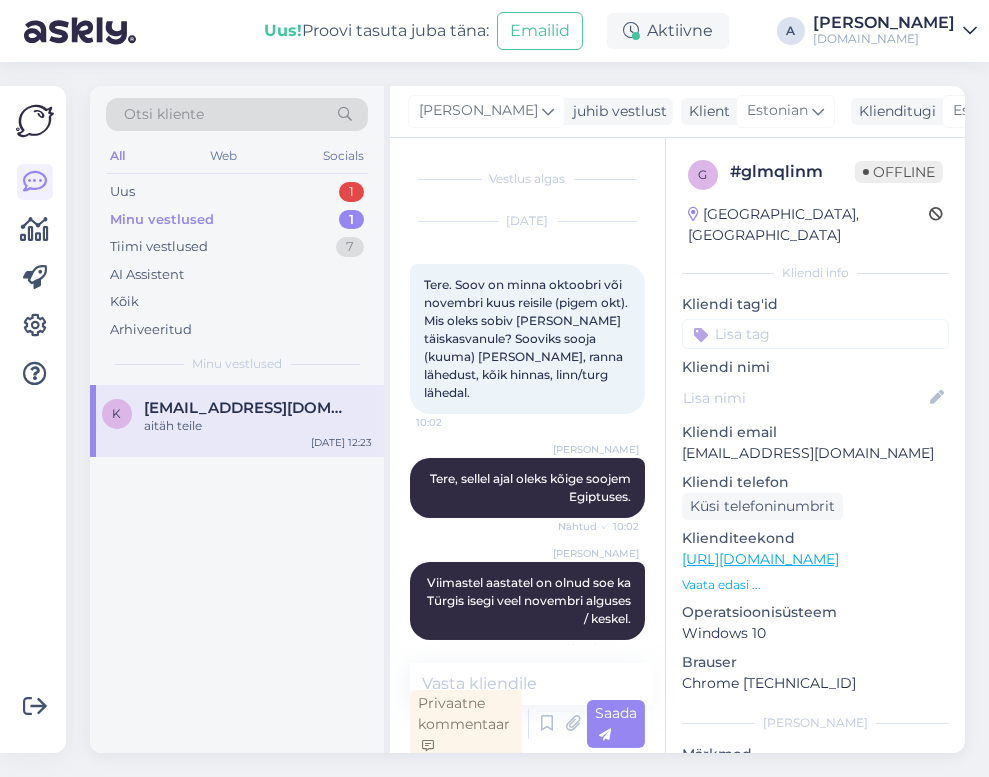 scroll, scrollTop: 5, scrollLeft: 0, axis: vertical 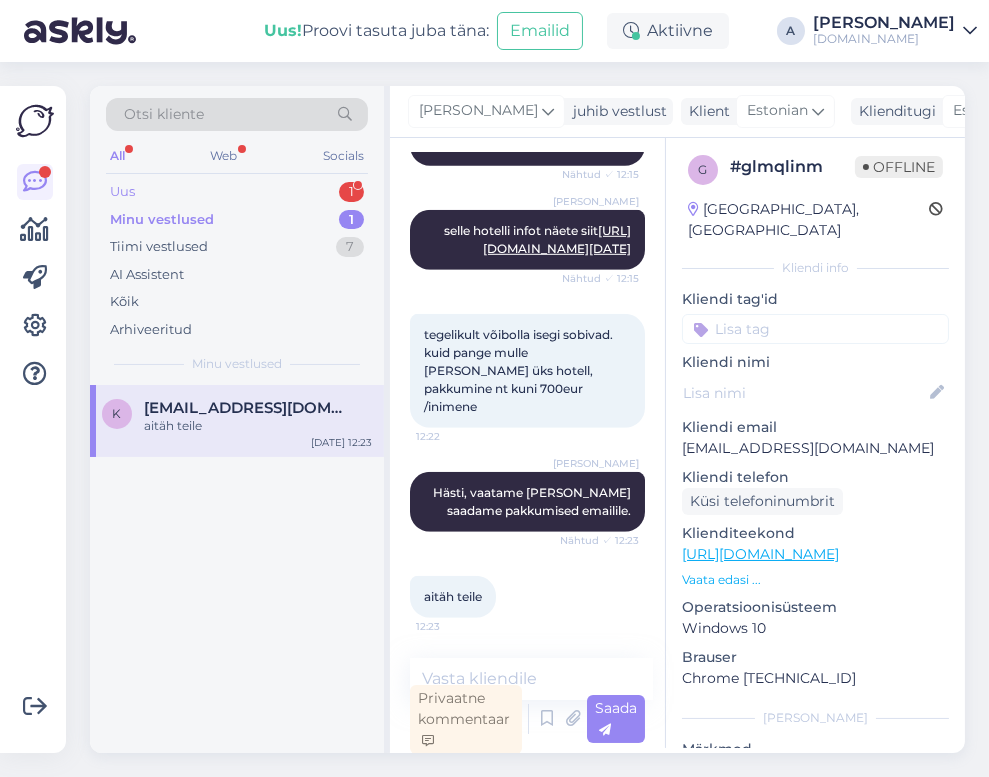 click on "1" at bounding box center (351, 192) 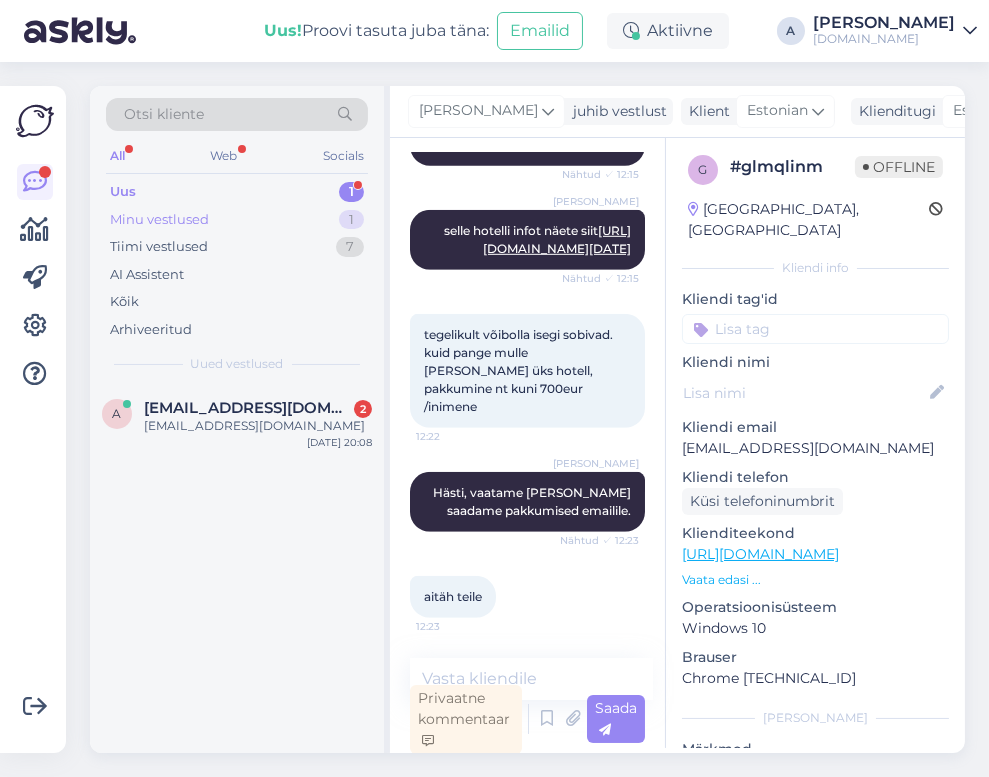 click on "Minu vestlused 1" at bounding box center (237, 220) 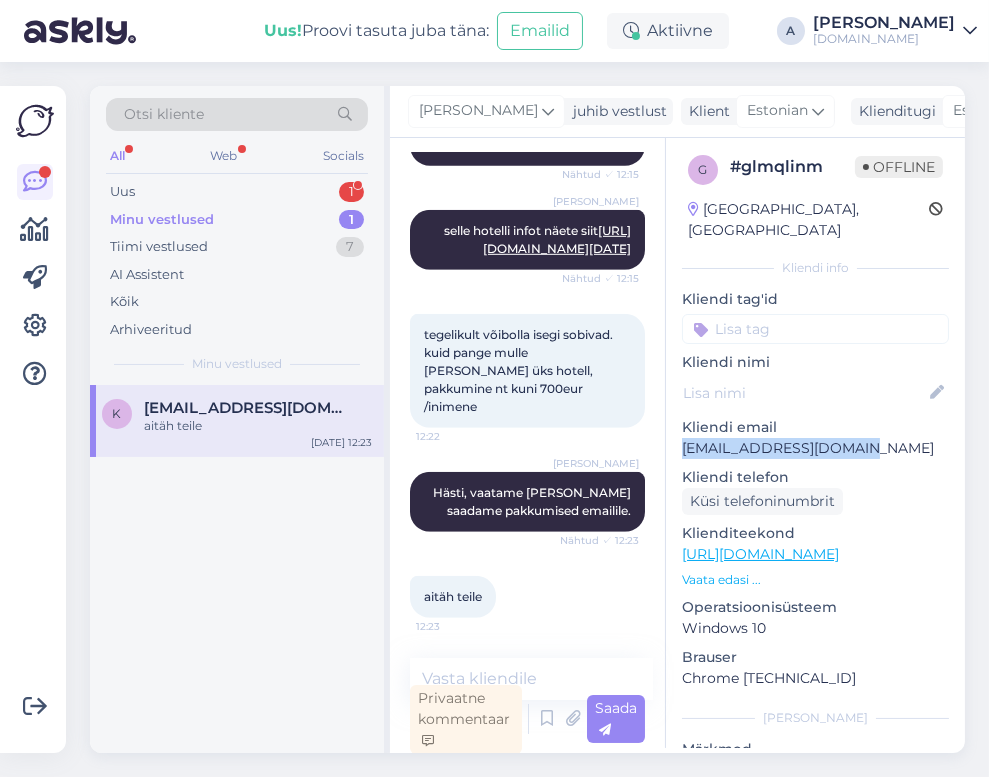 drag, startPoint x: 887, startPoint y: 427, endPoint x: 665, endPoint y: 426, distance: 222.00226 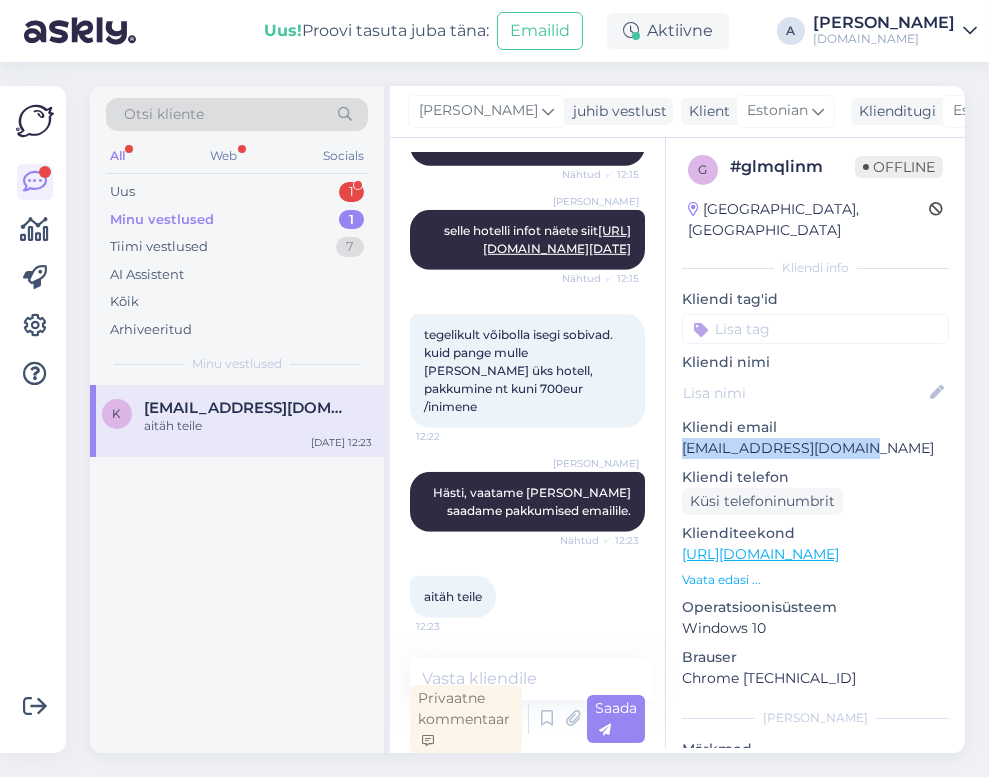 click on "g # glmqlinm Offline     [GEOGRAPHIC_DATA], [GEOGRAPHIC_DATA] Kliendi info Kliendi tag'id  Kliendi nimi Kliendi email [EMAIL_ADDRESS][DOMAIN_NAME] Kliendi telefon Küsi telefoninumbrit Klienditeekond [URL][DOMAIN_NAME] Vaata edasi ... Operatsioonisüsteem Windows 10 [PERSON_NAME] Chrome [TECHNICAL_ID] [PERSON_NAME]" at bounding box center [815, 554] 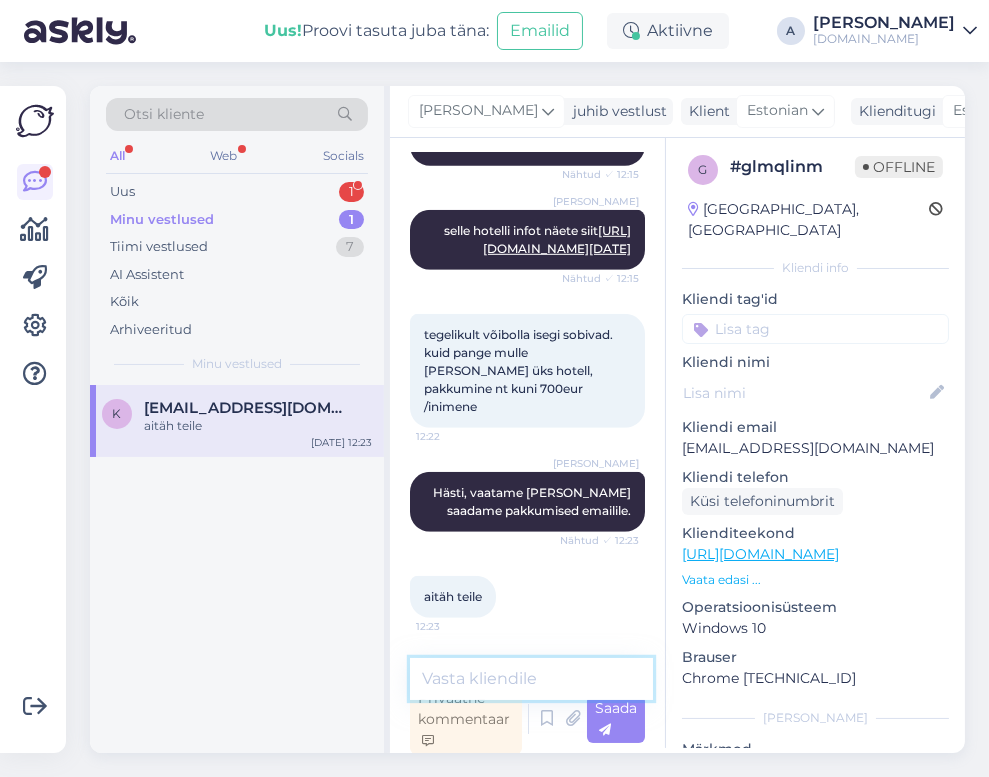 click at bounding box center (531, 679) 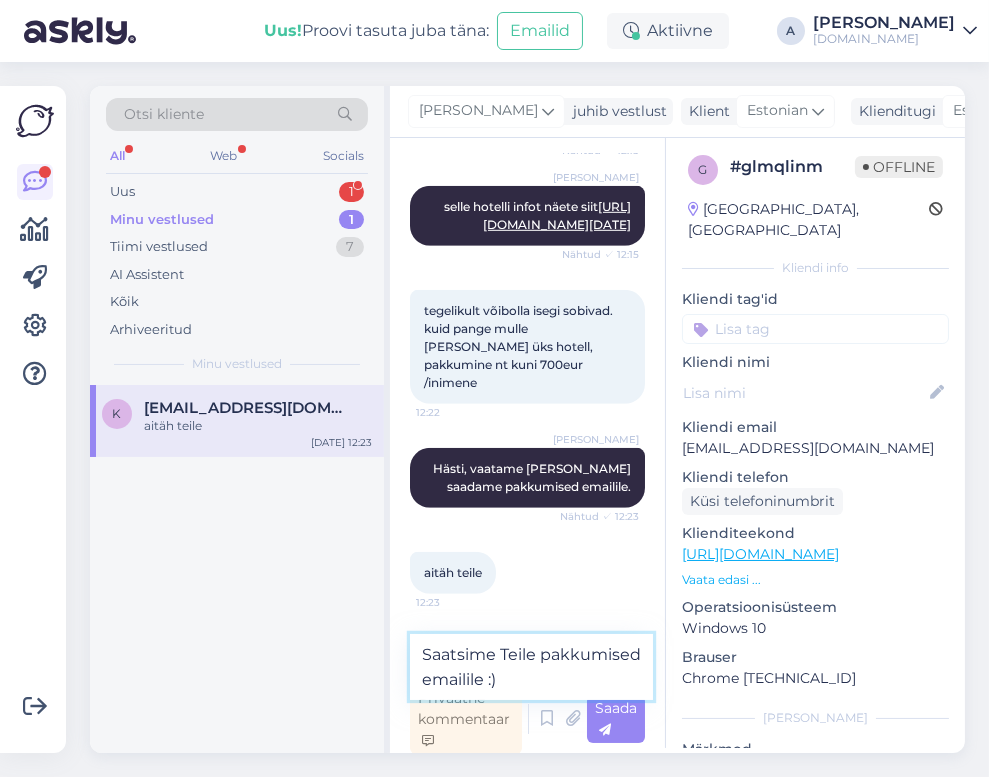 drag, startPoint x: 474, startPoint y: 651, endPoint x: 497, endPoint y: 649, distance: 23.086792 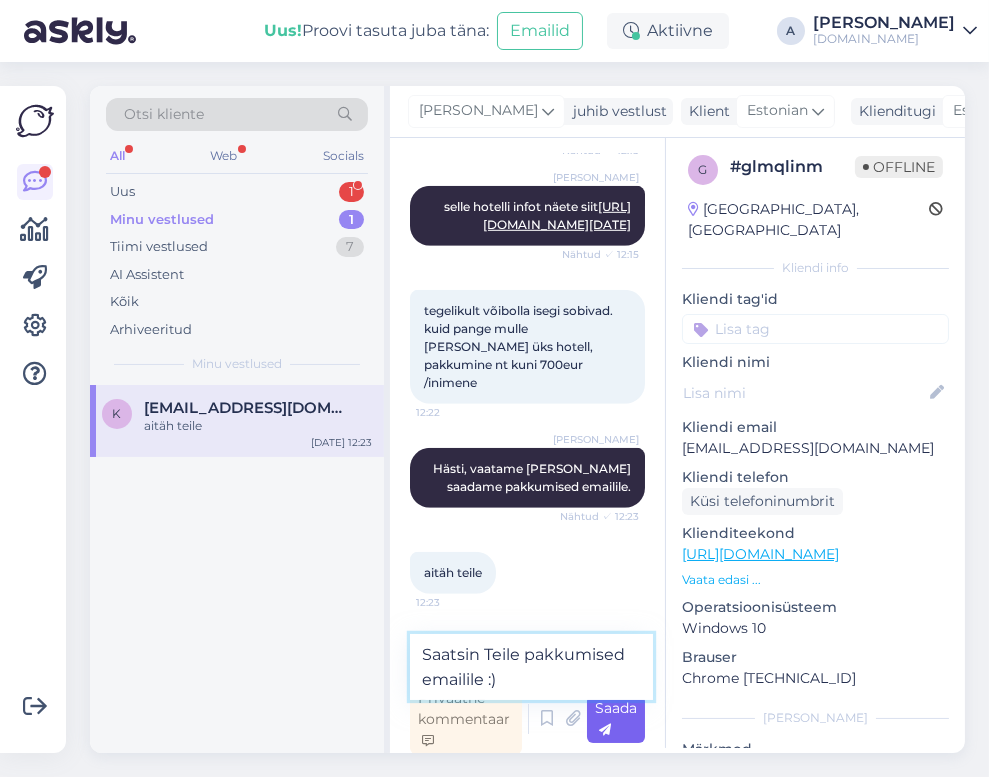 type on "Saatsin Teile pakkumised emailile :)" 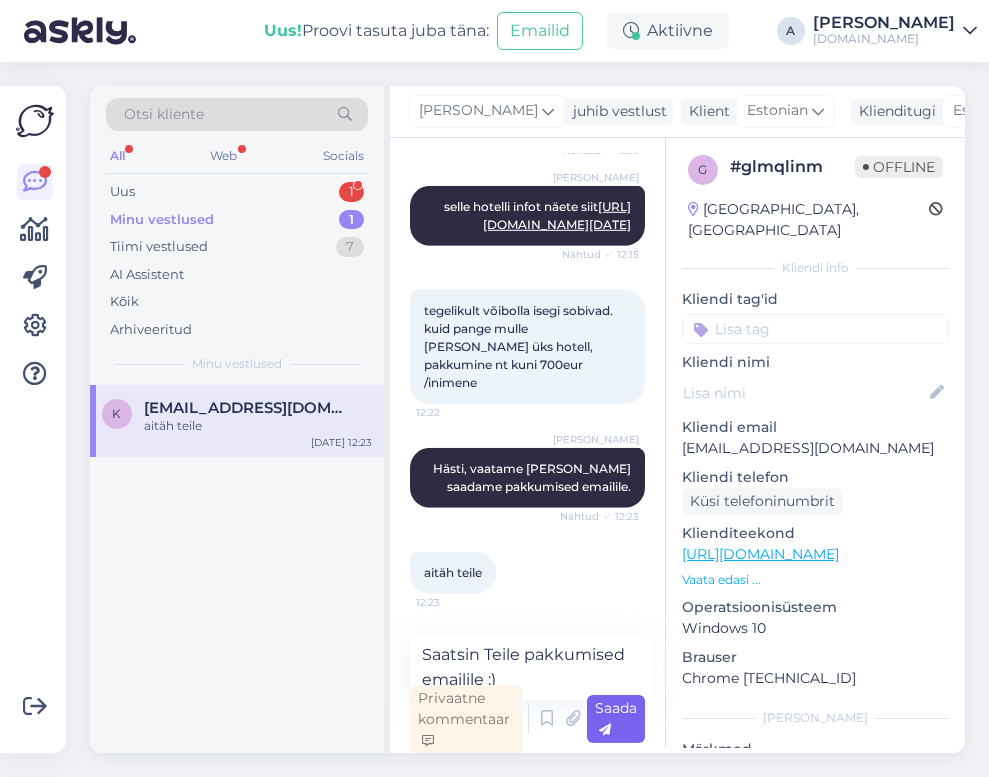 click on "Saada" at bounding box center (616, 719) 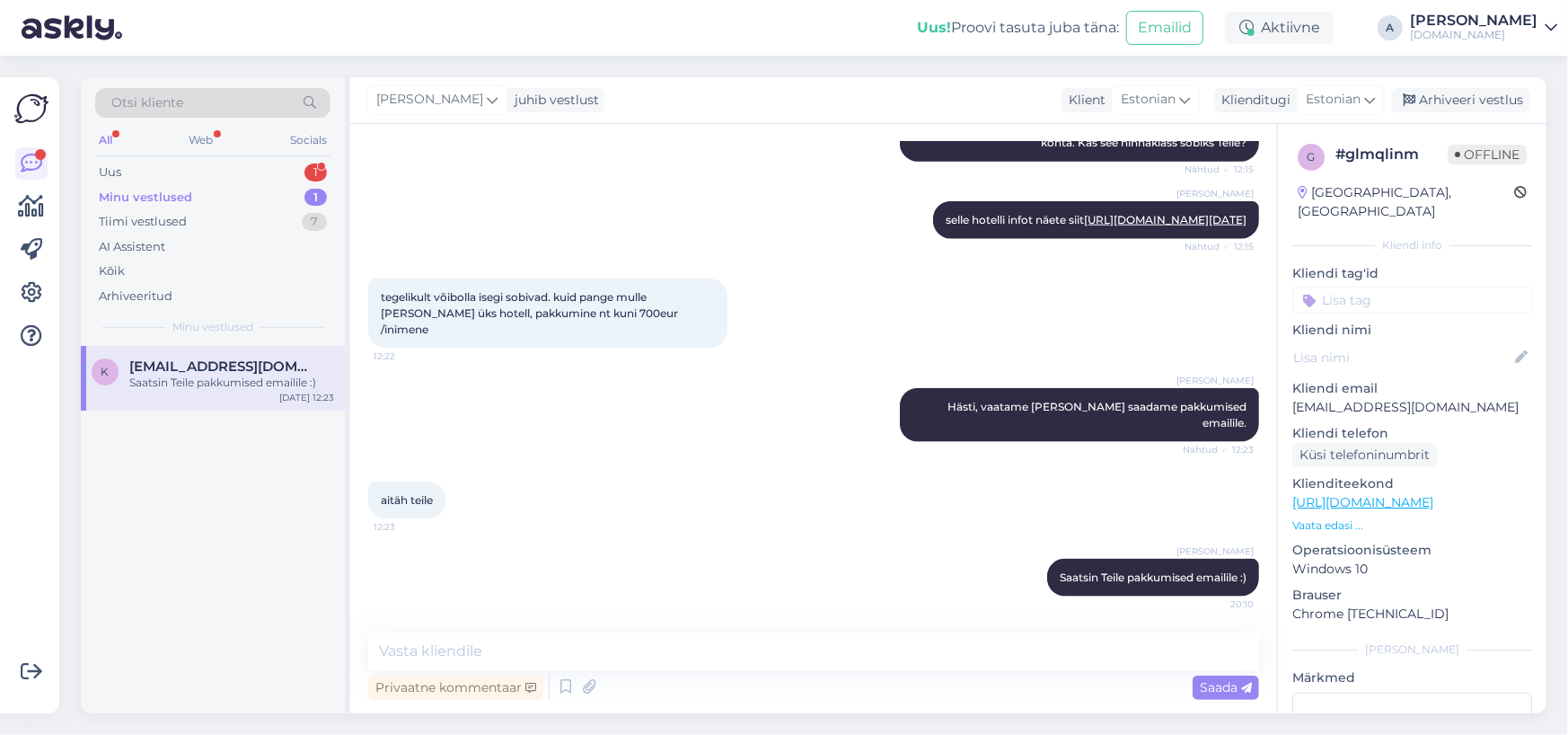 scroll, scrollTop: 1330, scrollLeft: 0, axis: vertical 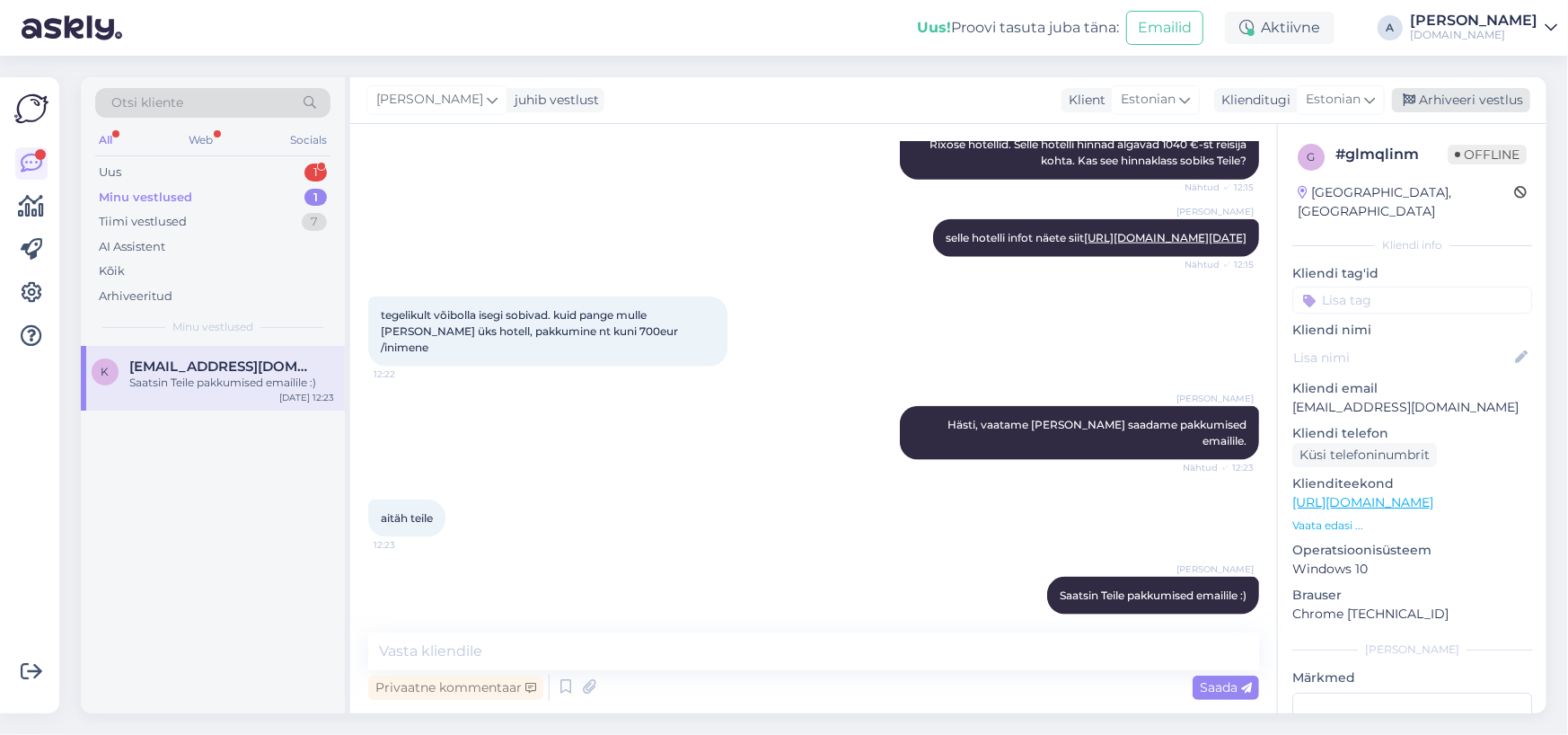 click on "Arhiveeri vestlus" at bounding box center [1461, 100] 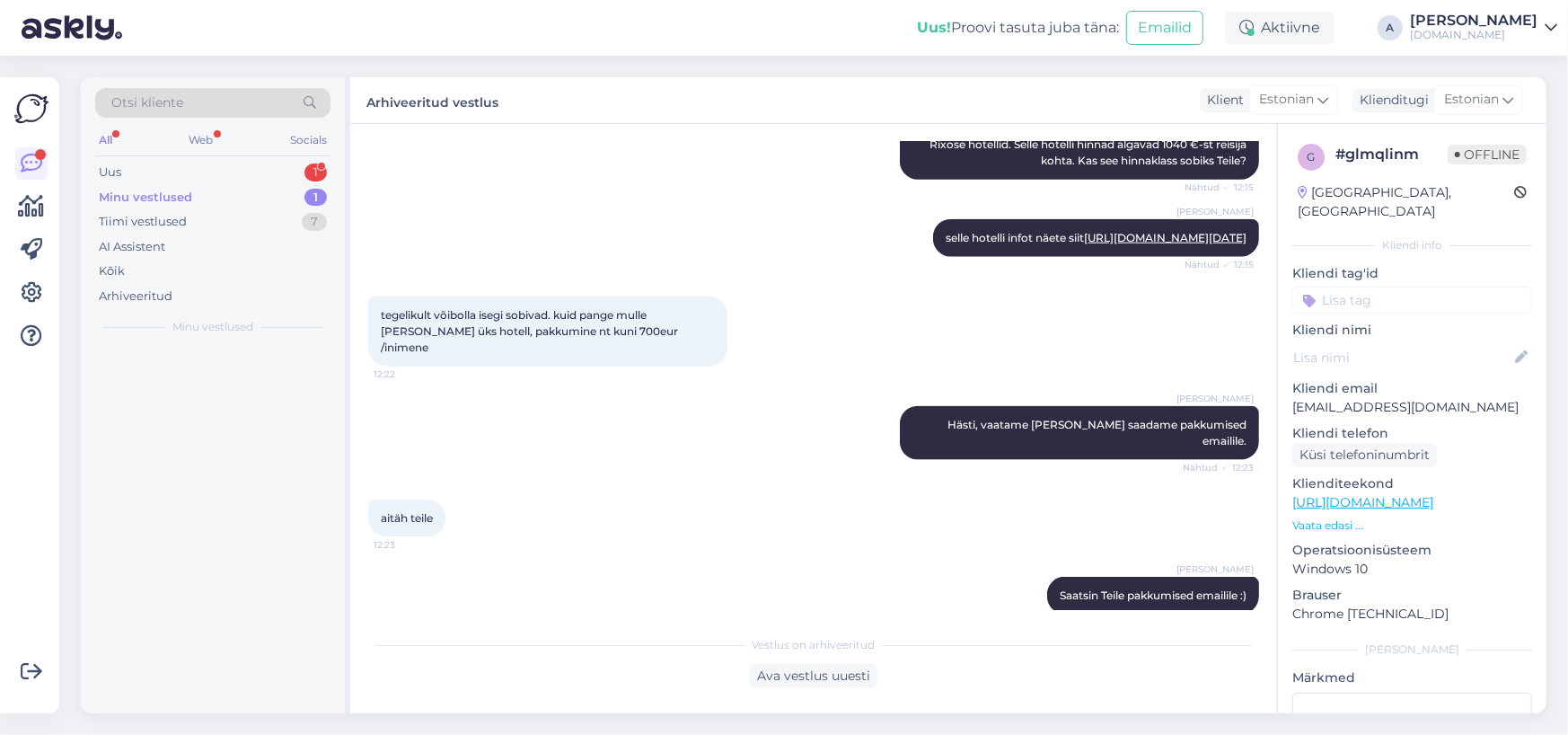 scroll, scrollTop: 1337, scrollLeft: 0, axis: vertical 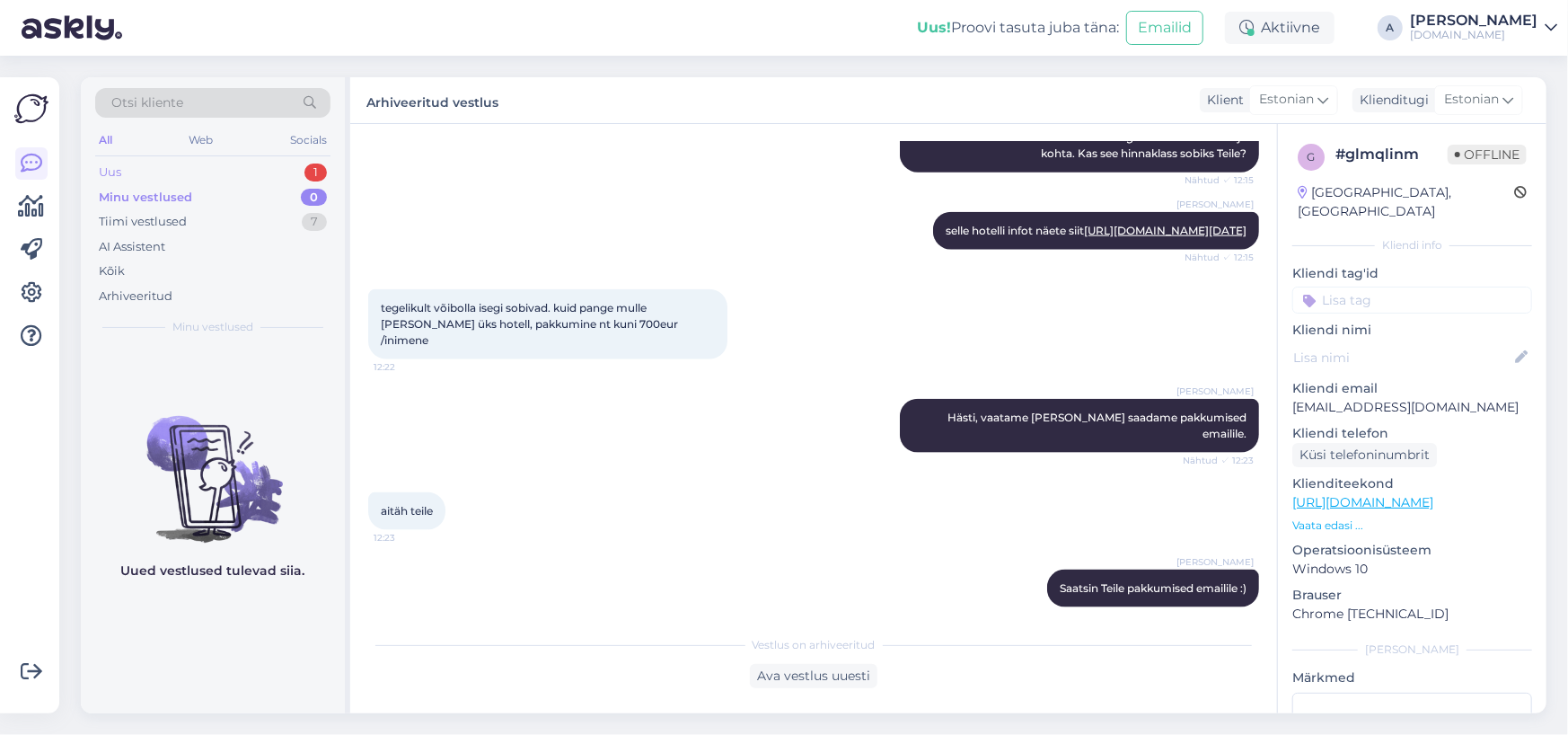 click on "Uus 1" at bounding box center (213, 173) 